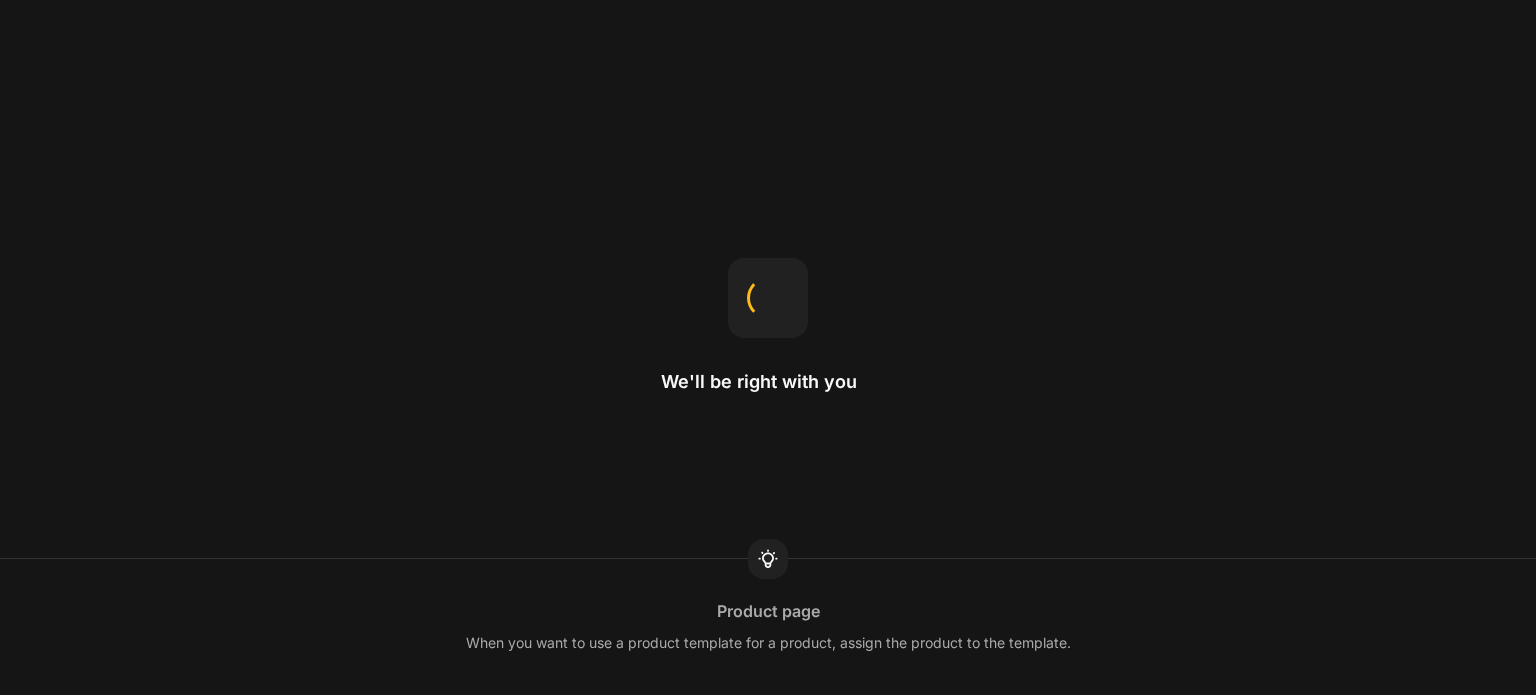 scroll, scrollTop: 0, scrollLeft: 0, axis: both 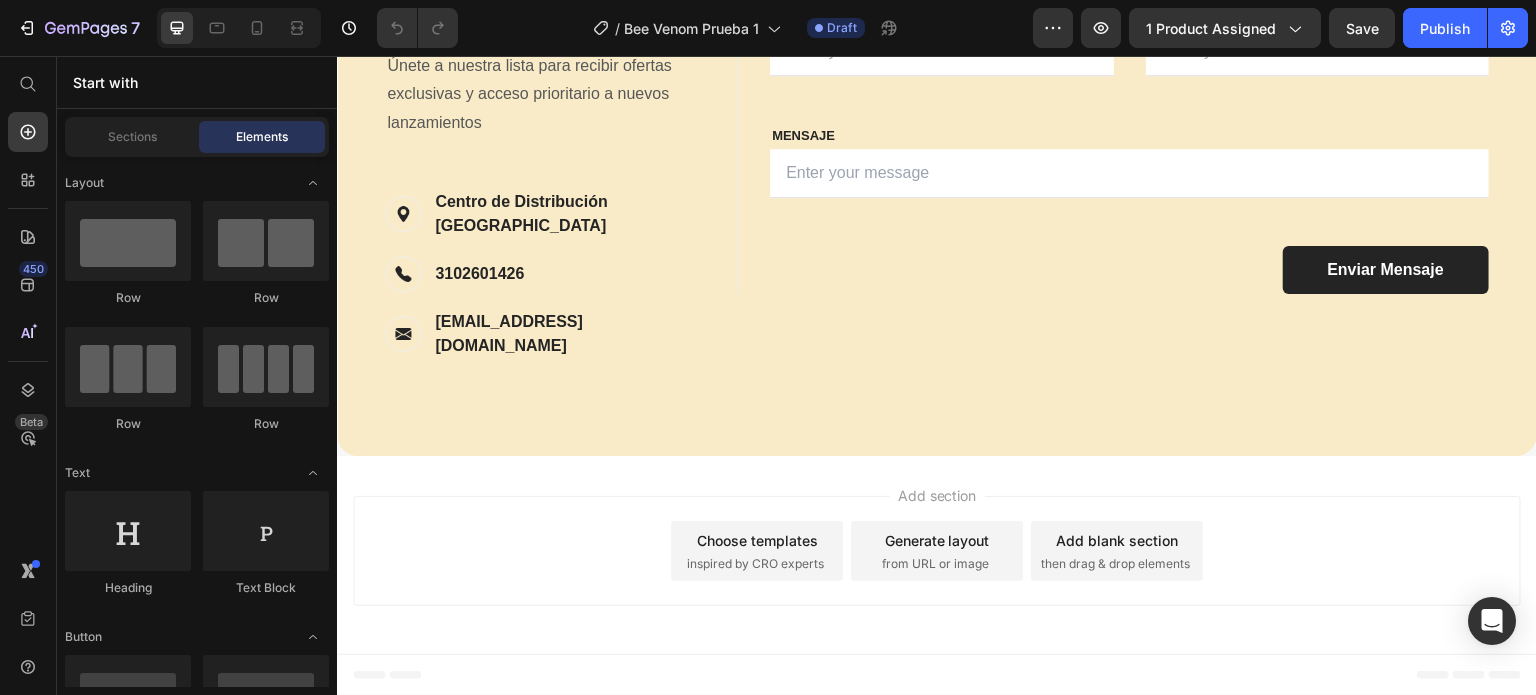 click at bounding box center (937, -79) 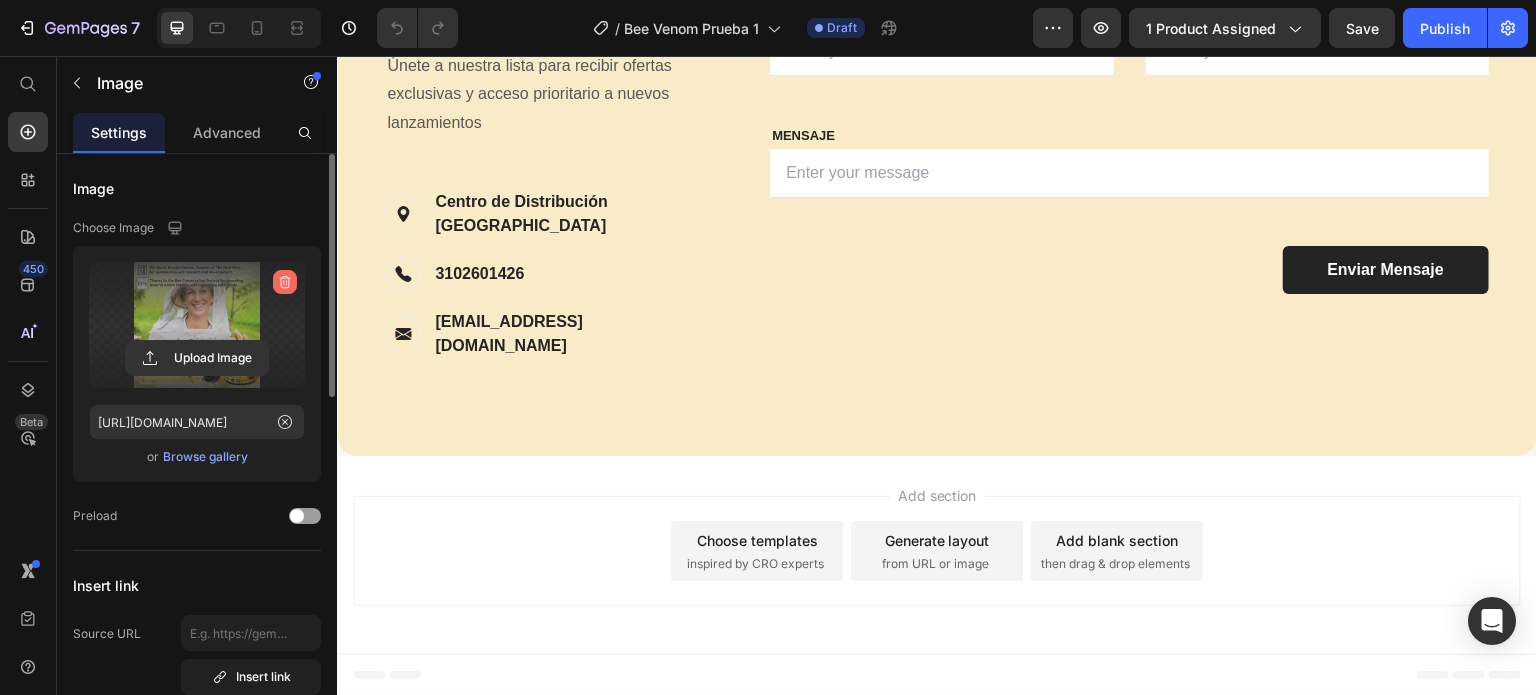 click 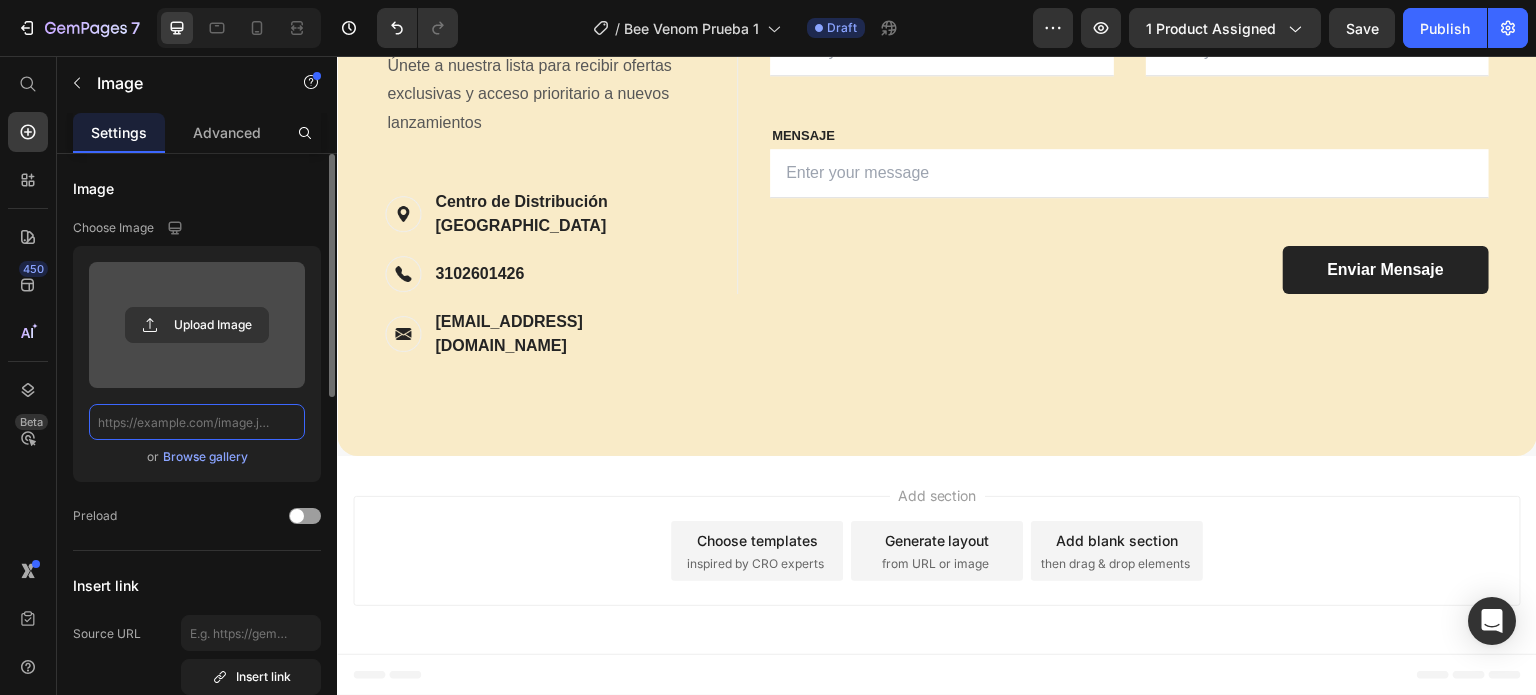 scroll, scrollTop: 0, scrollLeft: 0, axis: both 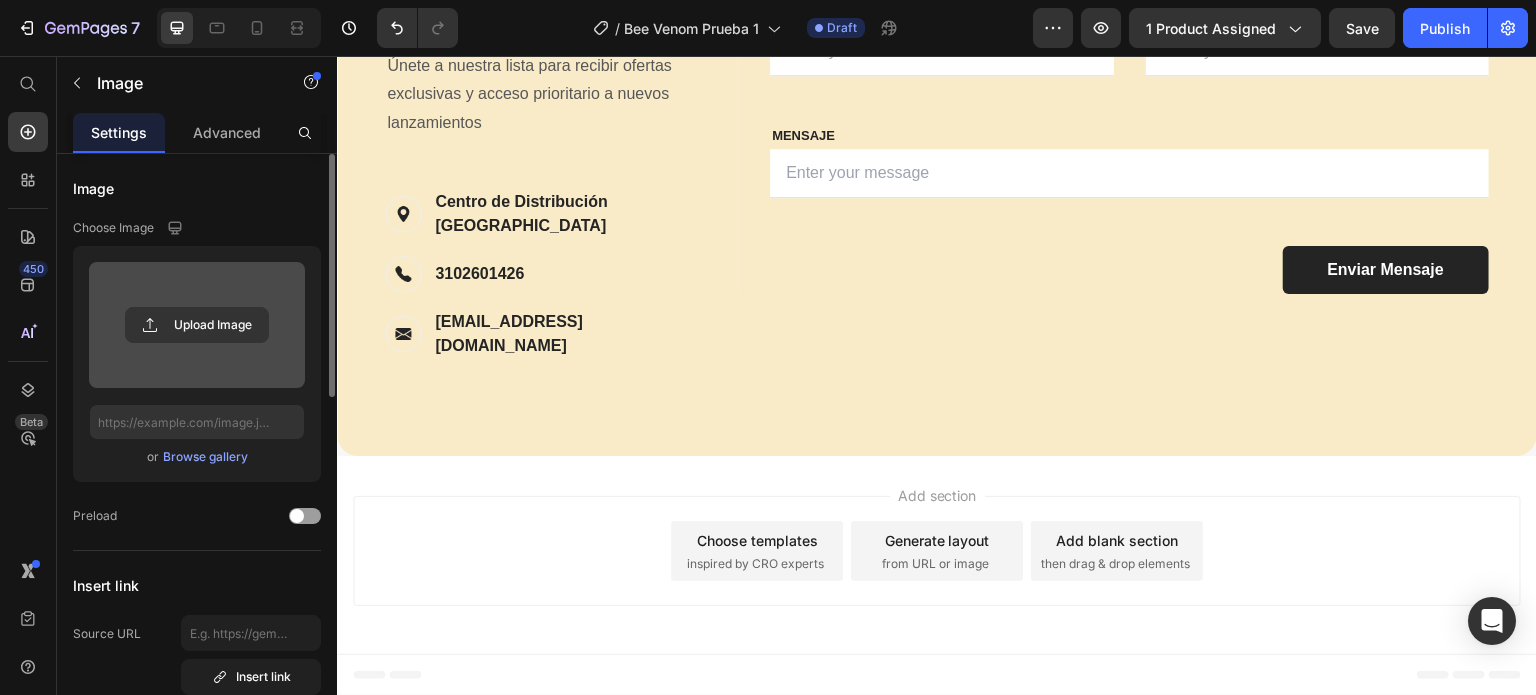 click at bounding box center (197, 325) 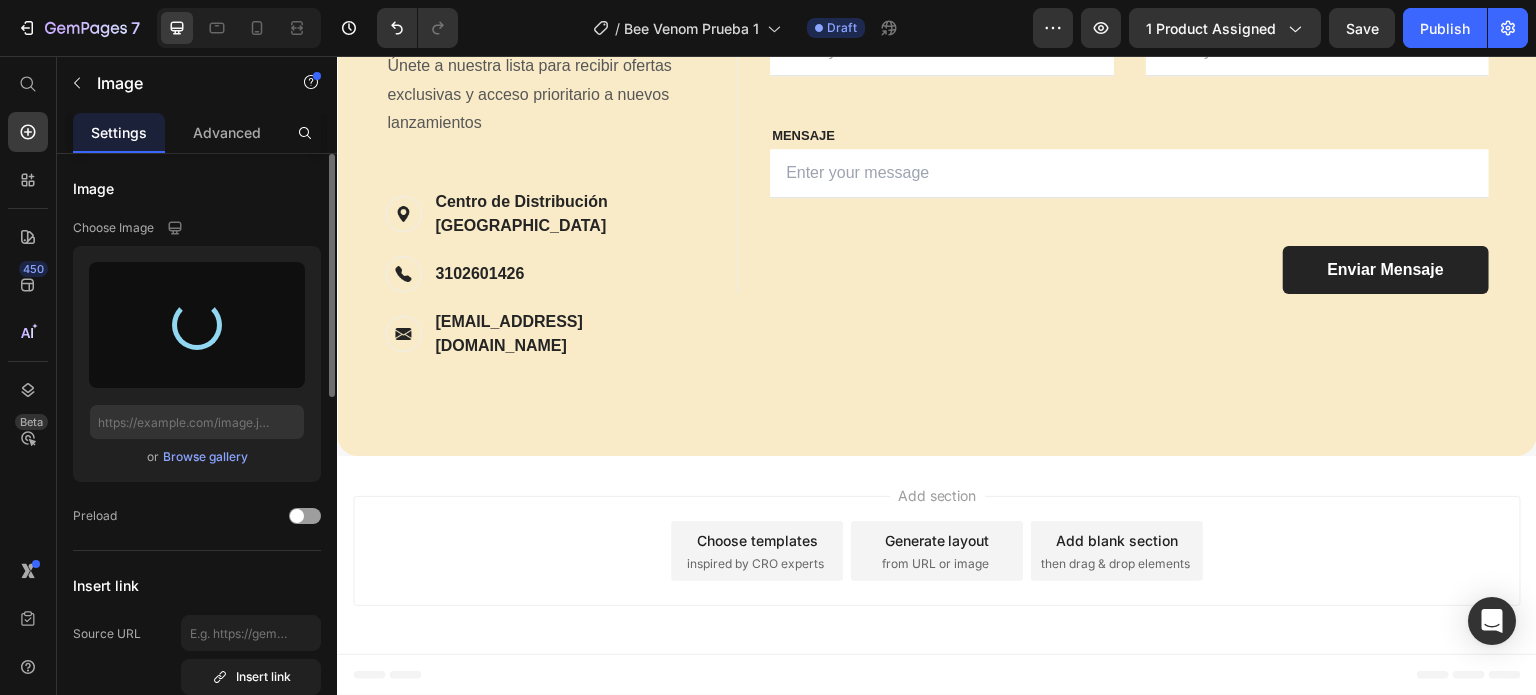 type on "[URL][DOMAIN_NAME]" 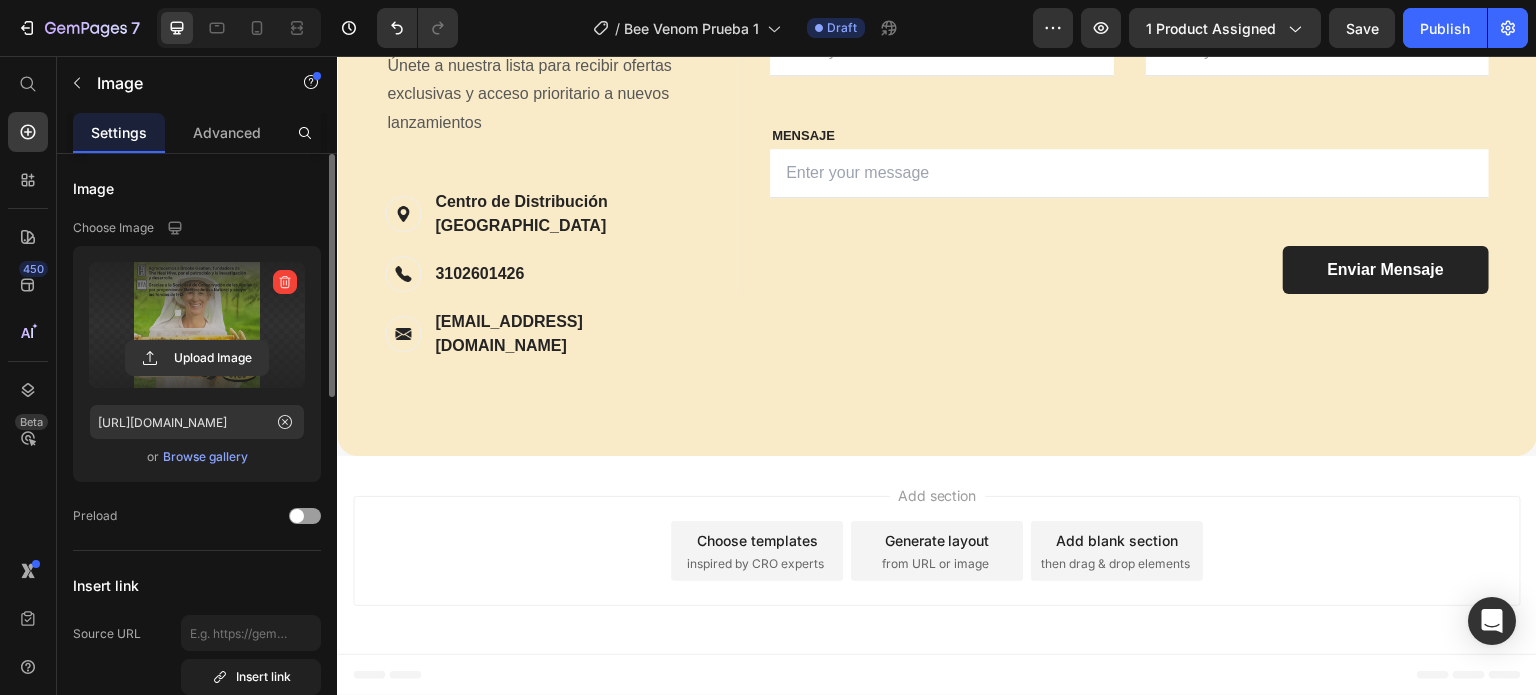 scroll, scrollTop: 9601, scrollLeft: 0, axis: vertical 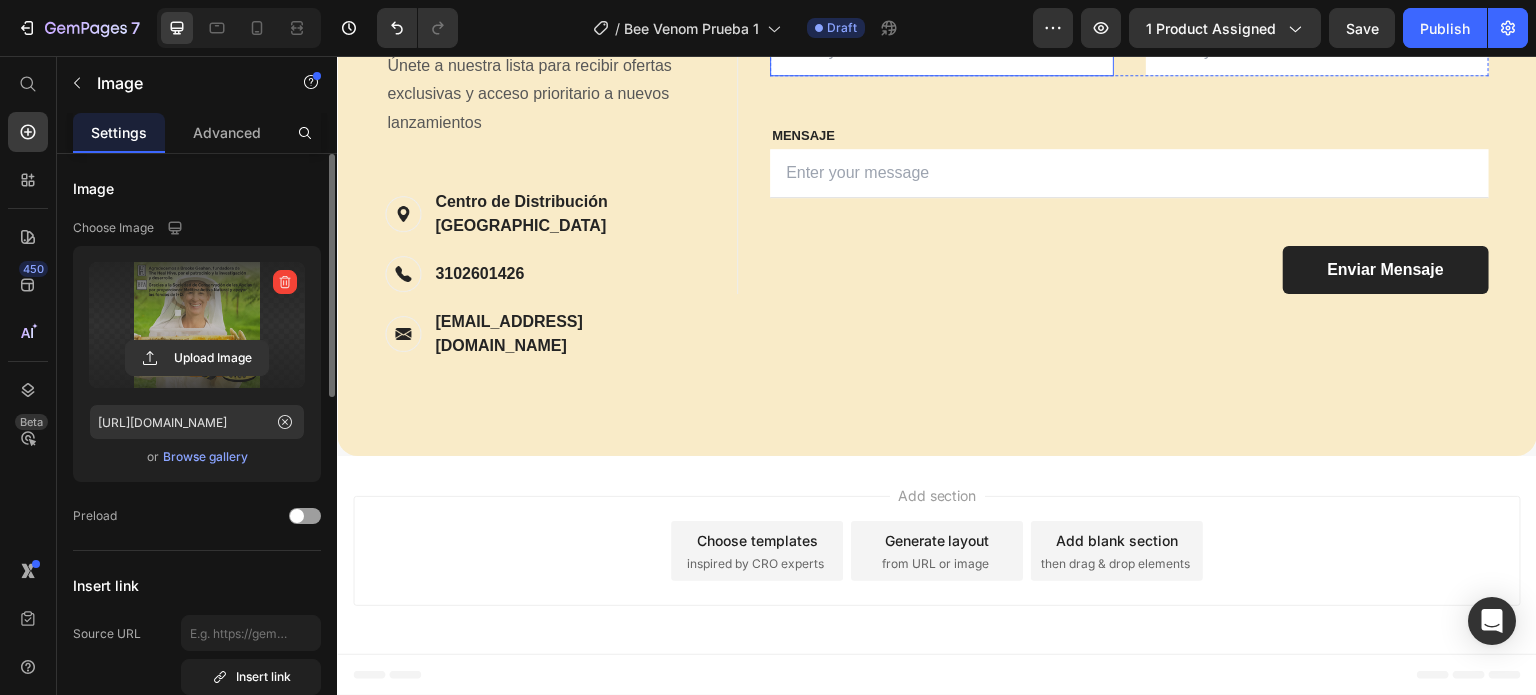 click at bounding box center [942, 51] 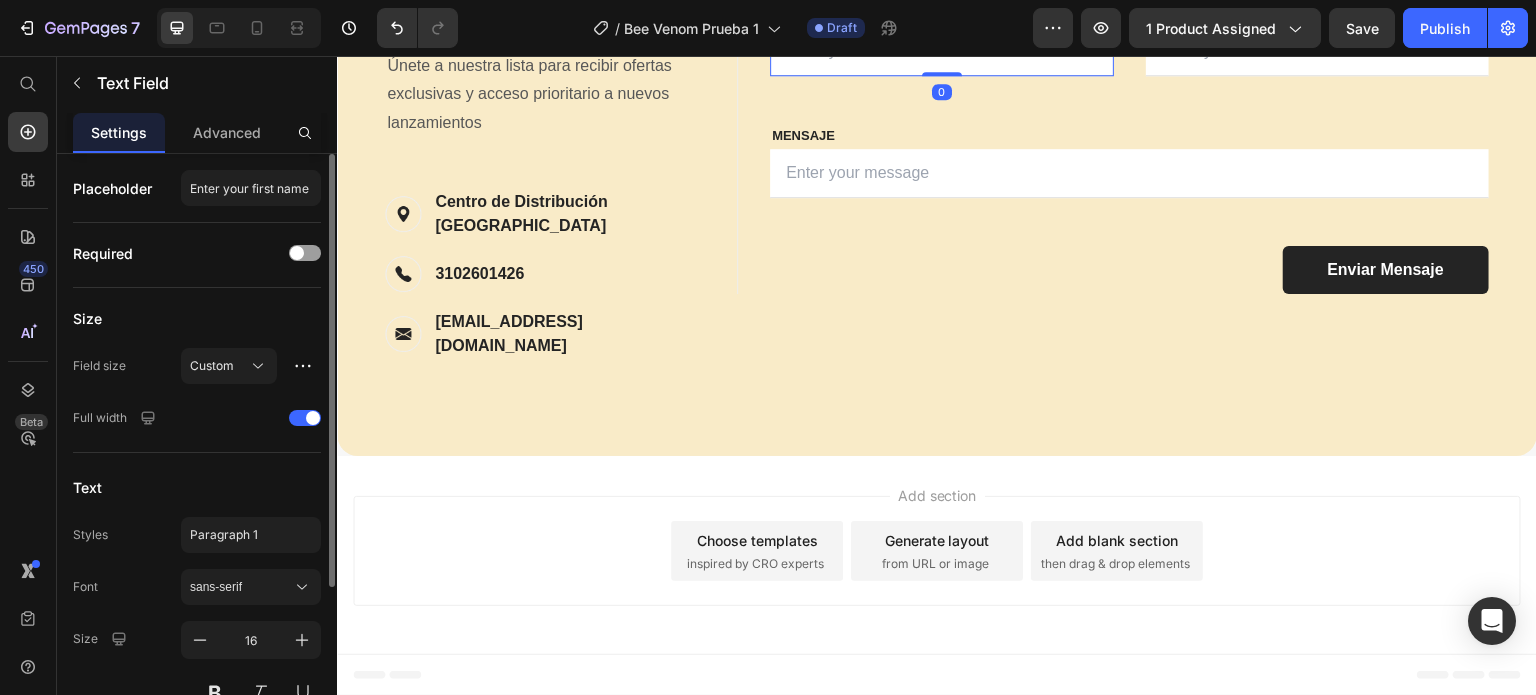 click at bounding box center (942, 51) 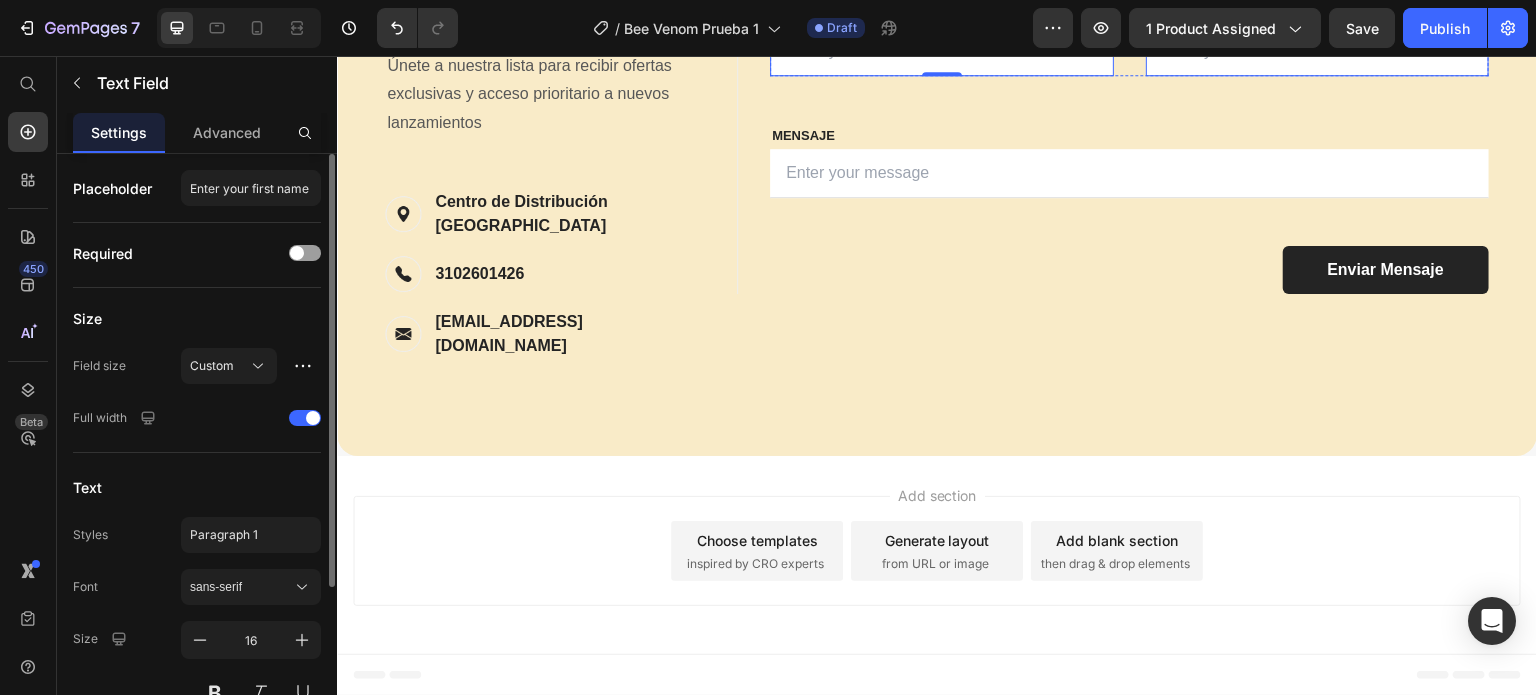 click at bounding box center [1318, 51] 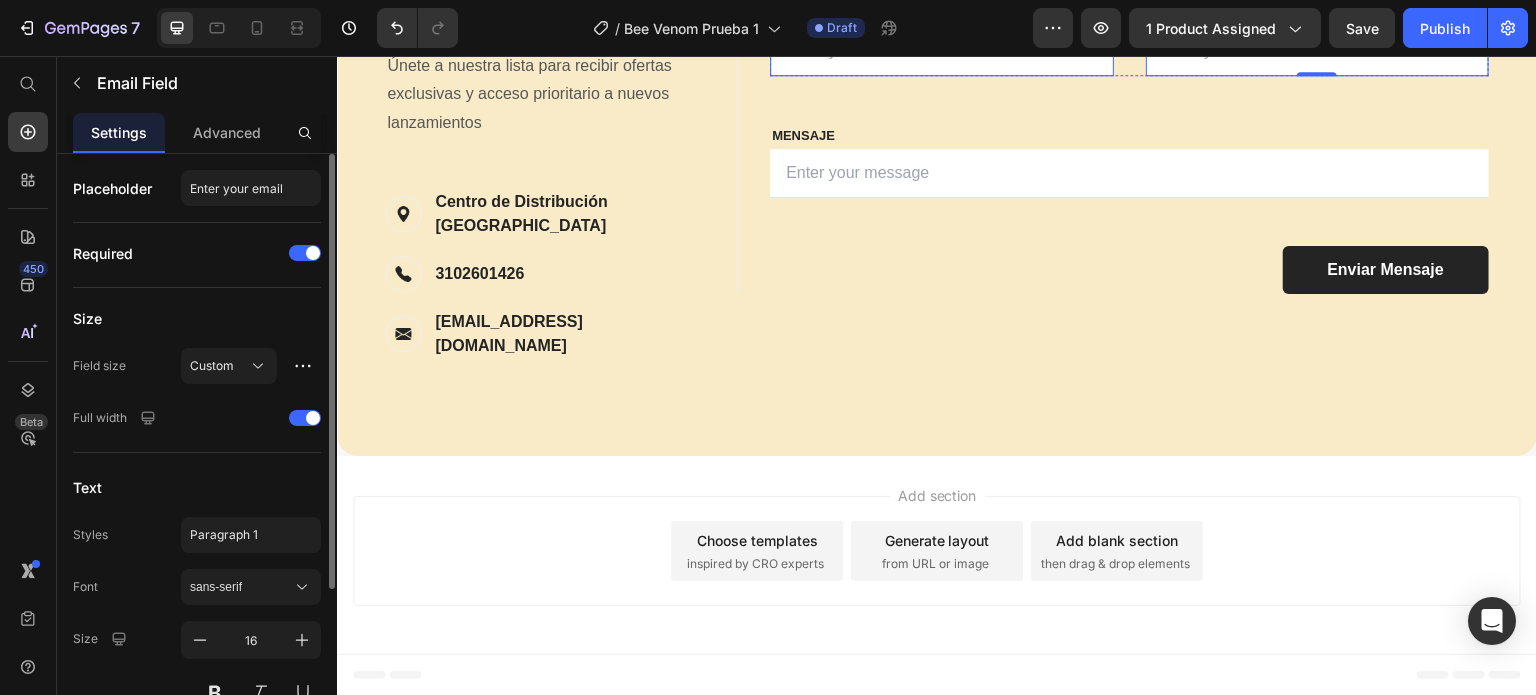click at bounding box center (942, 51) 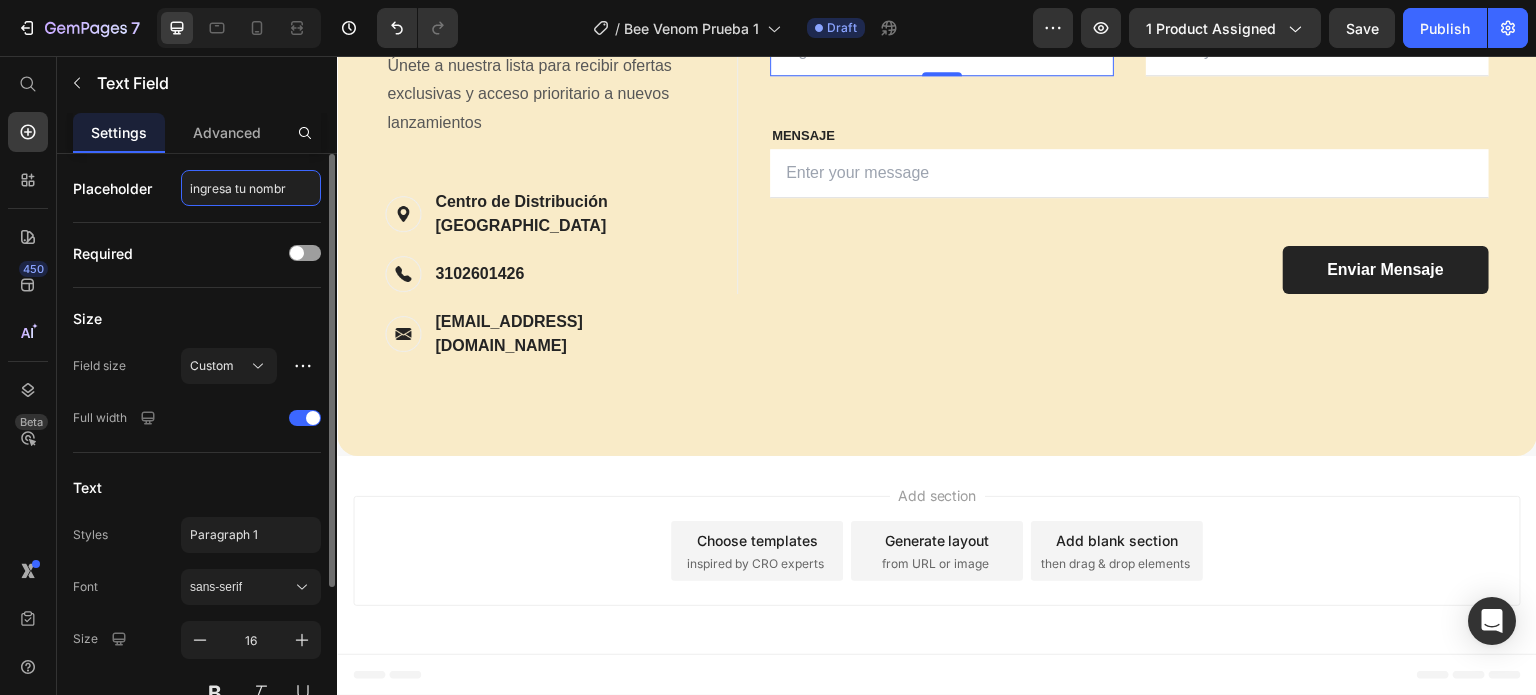 type on "ingresa tu nombre" 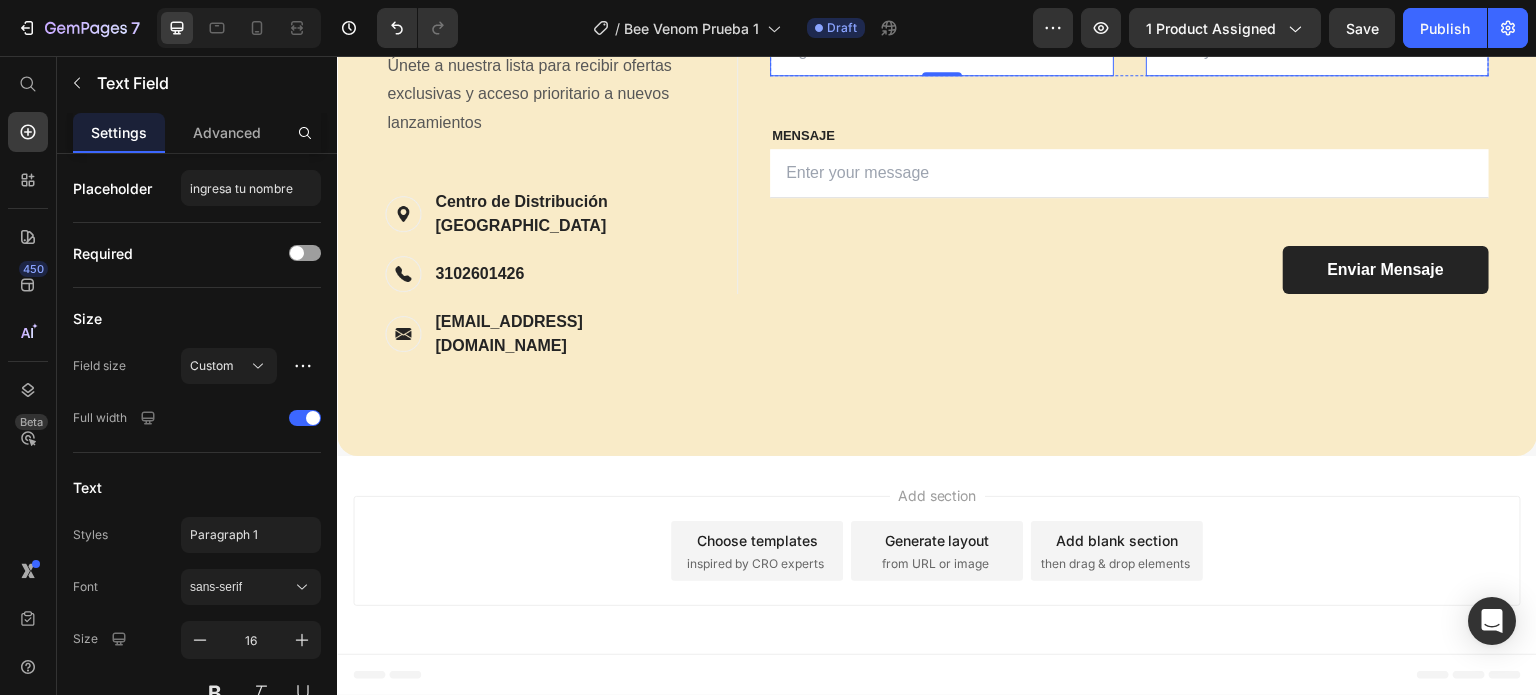 click at bounding box center (1318, 51) 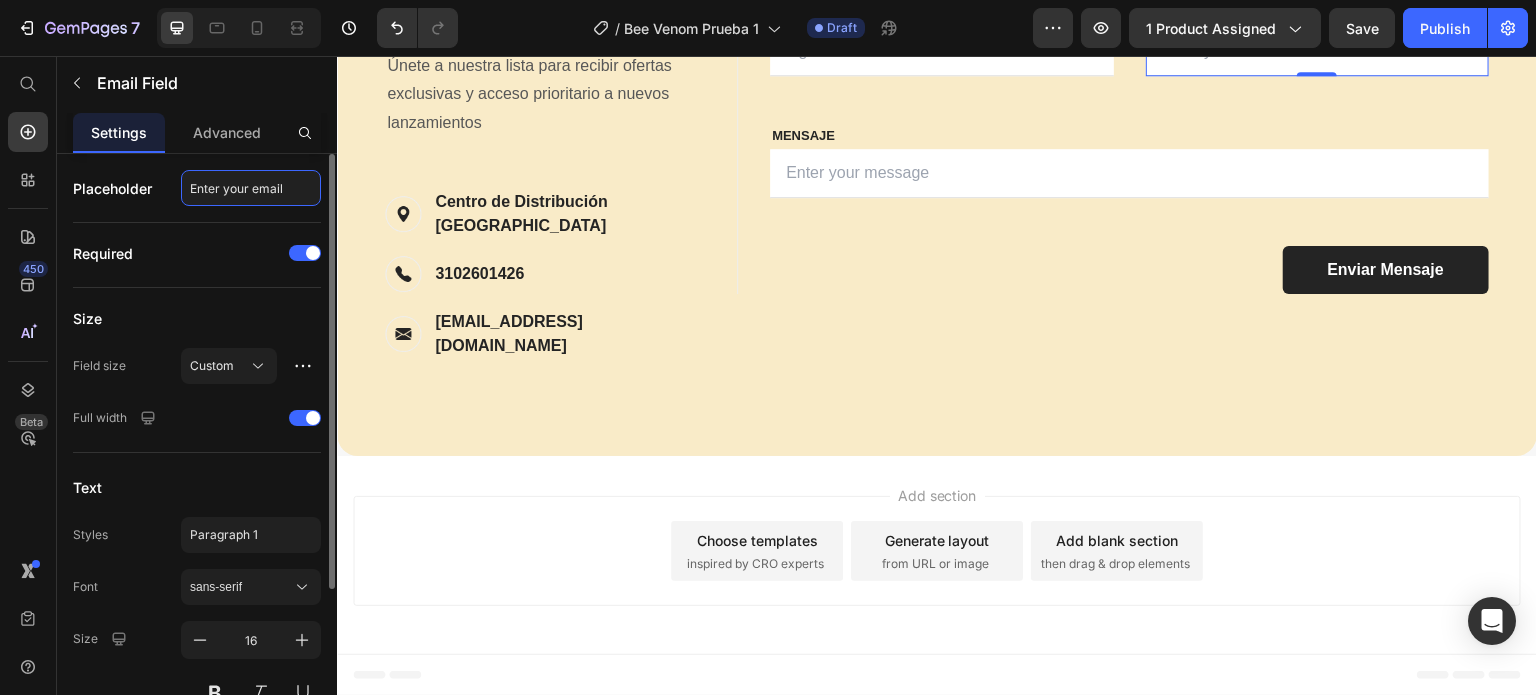 click on "Enter your email" 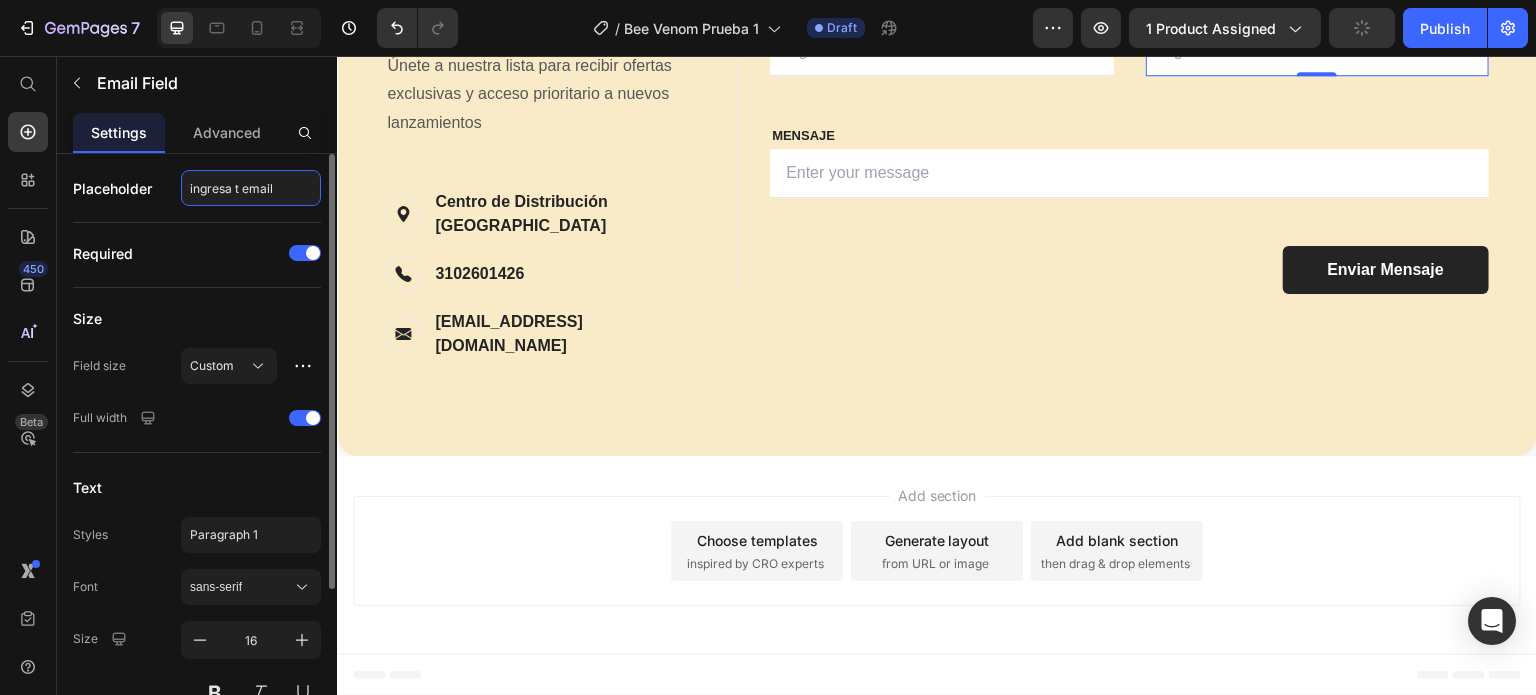 type on "ingresa tu email" 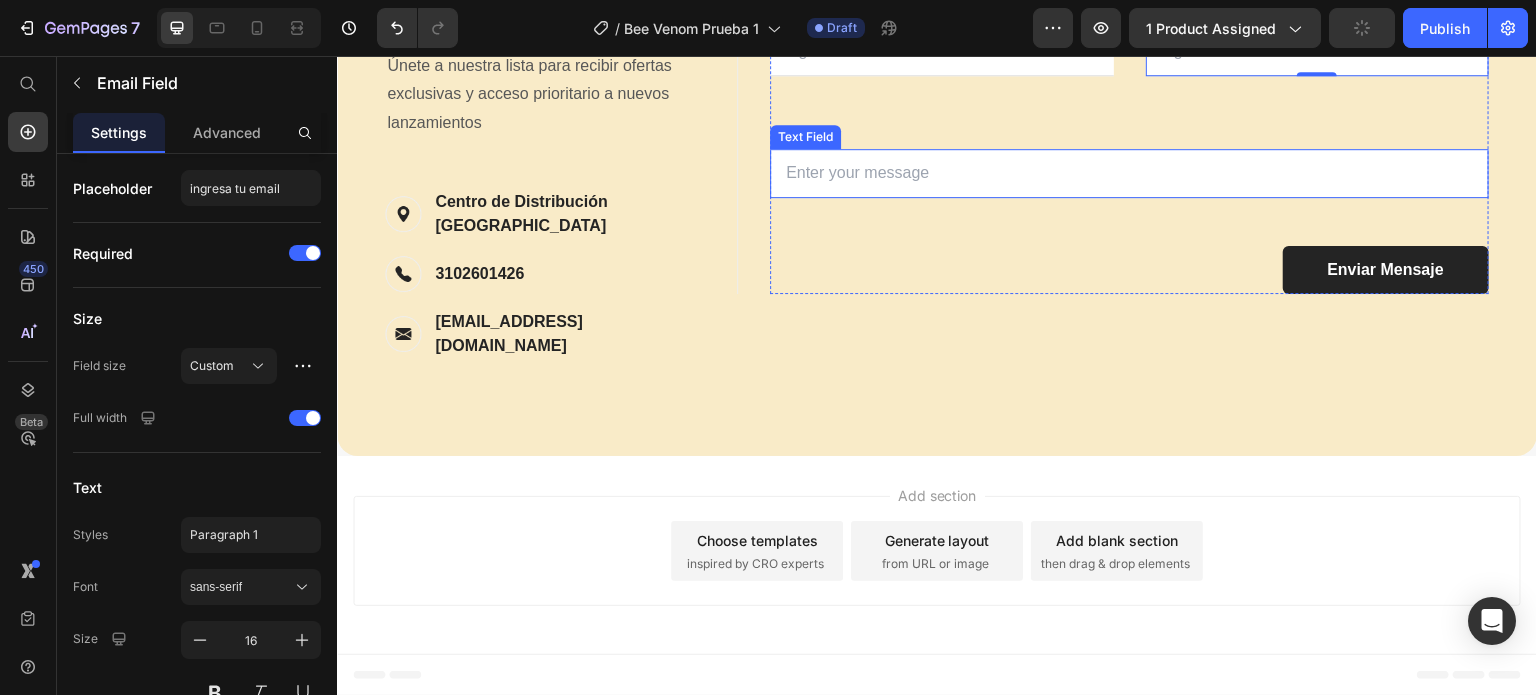 click at bounding box center [1129, 173] 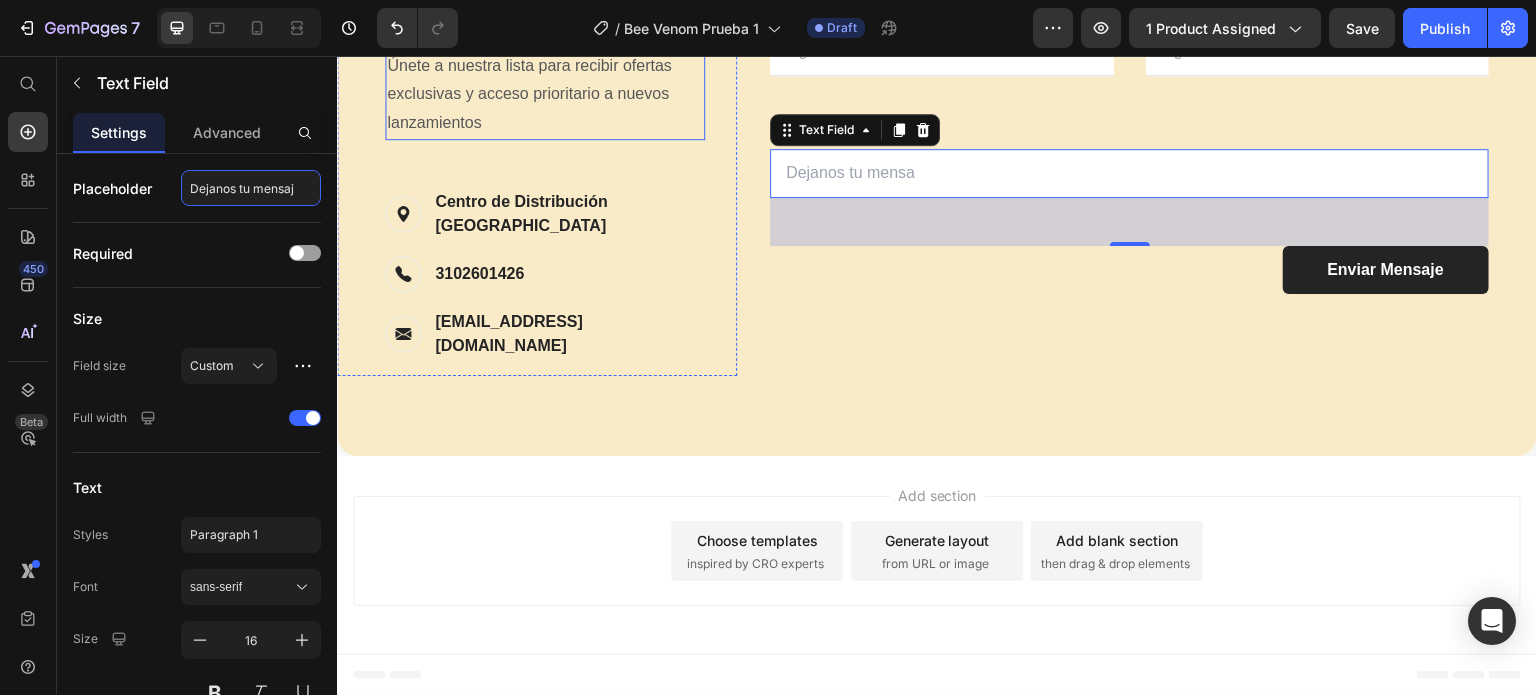 type on "Dejanos tu mensaje" 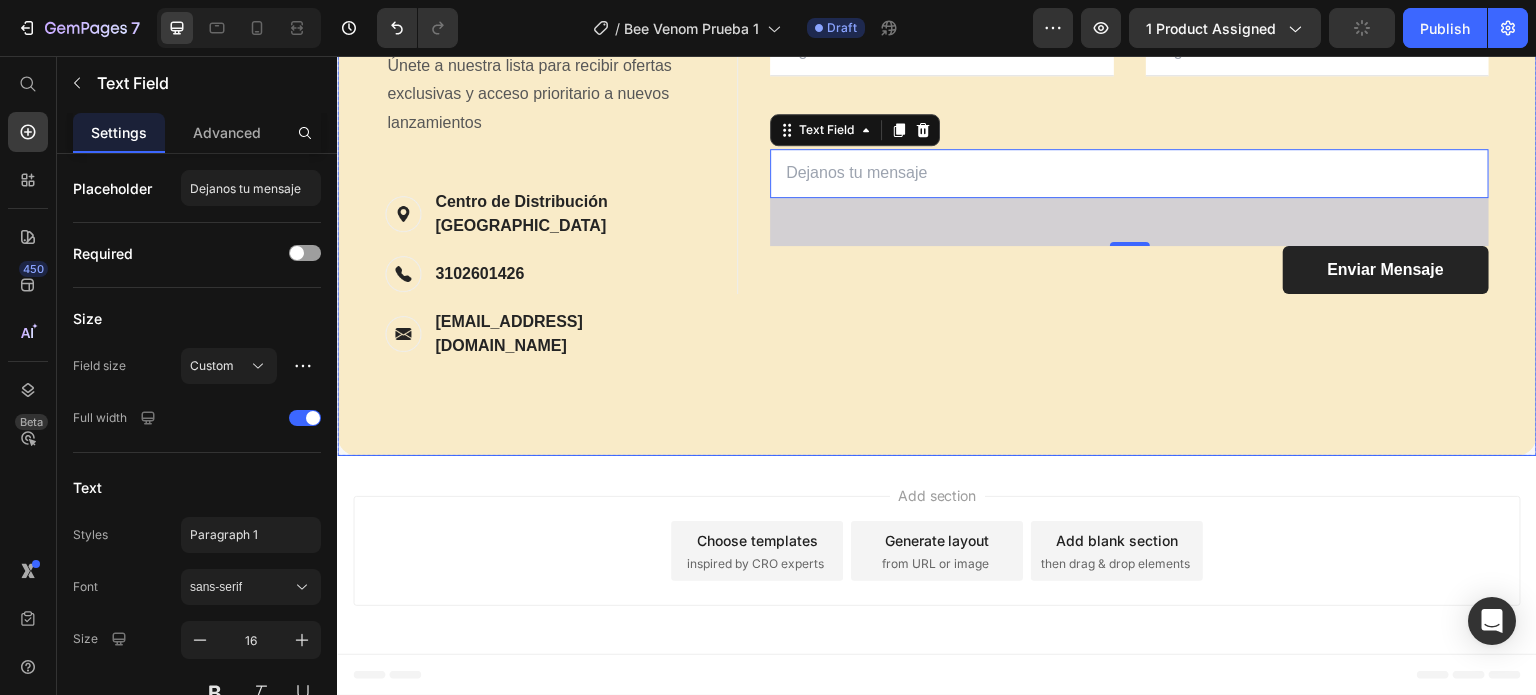 click on "FIRST NAME Text block NAME Text block Text Field LAST NAME Text block Email Text block Email Field Row MESSAGE Text block MESSAGE Text block Text Field Send Message Submit Button Contact Form Row FIRST NAME Text block NOMBRE Text block Text Field LAST NAME Text block Email Text block Email Field Row MESSAGE Text block MENSAJE Text block Text Field   48 Enviar Mensaje Submit Button Contact Form Row" at bounding box center [1137, 188] 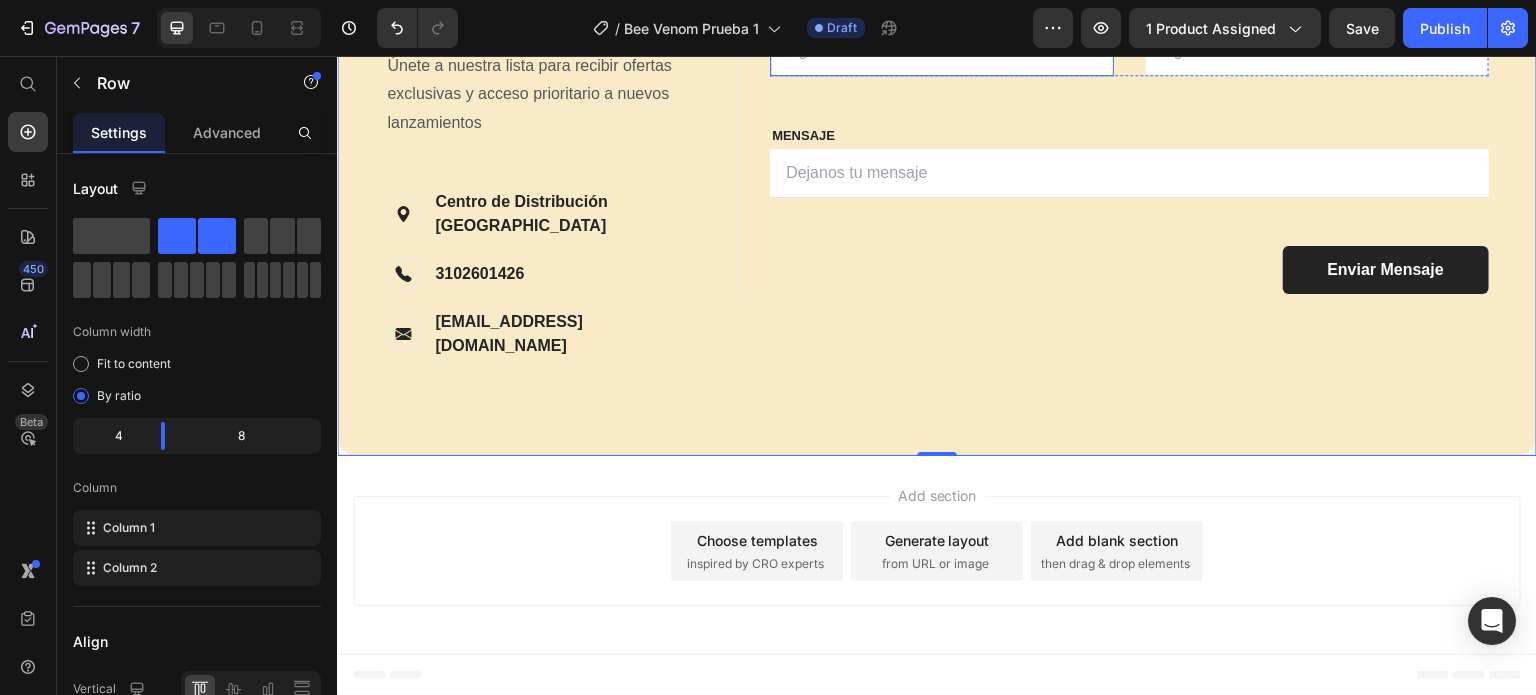 click at bounding box center (942, 51) 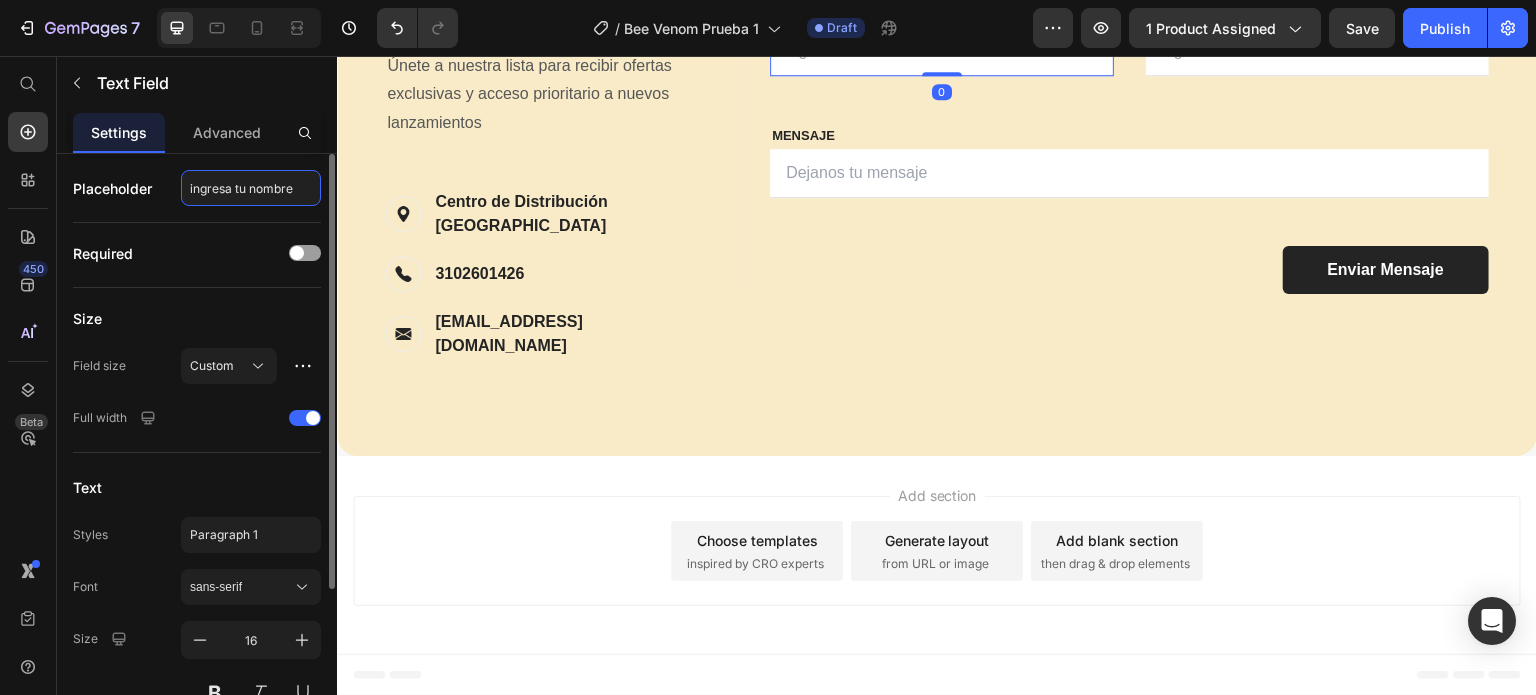 click on "ingresa tu nombre" 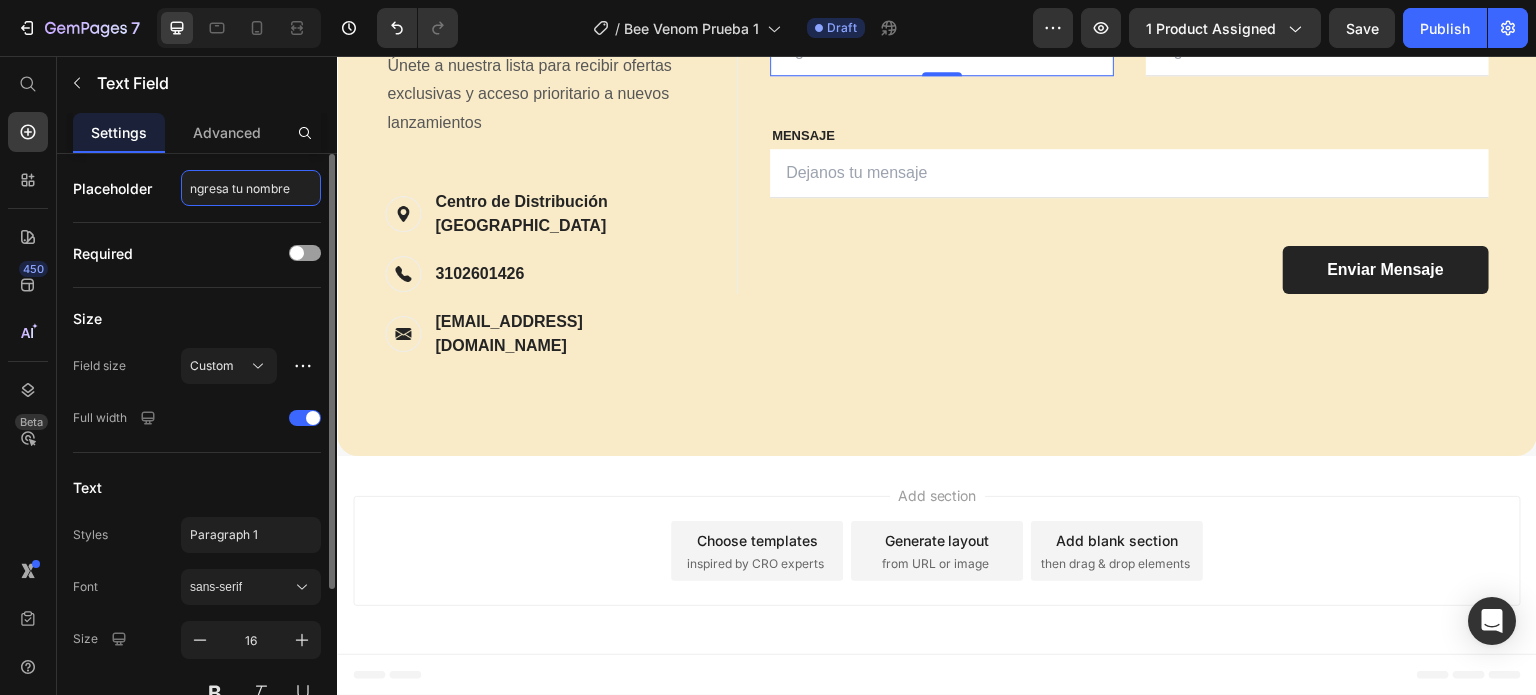 type on "Ingresa tu nombre" 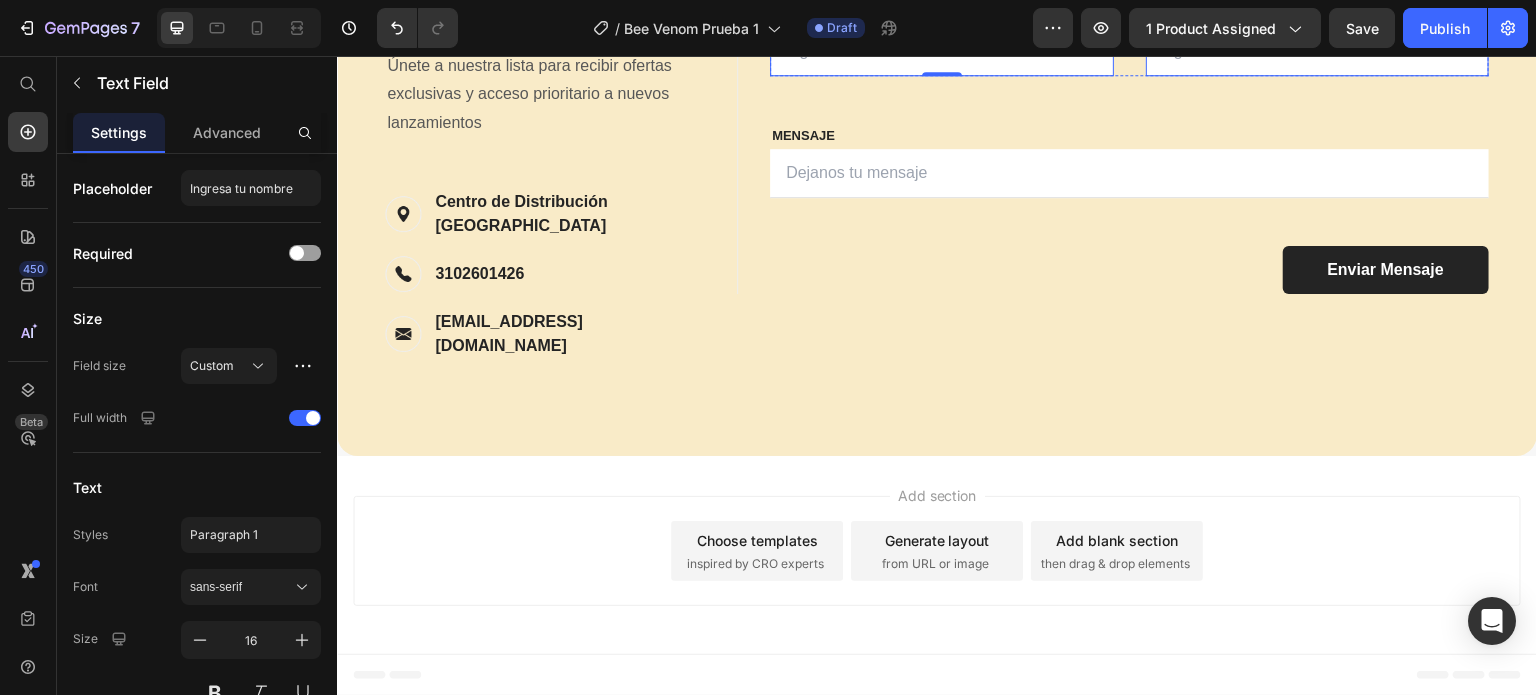 click at bounding box center [1318, 51] 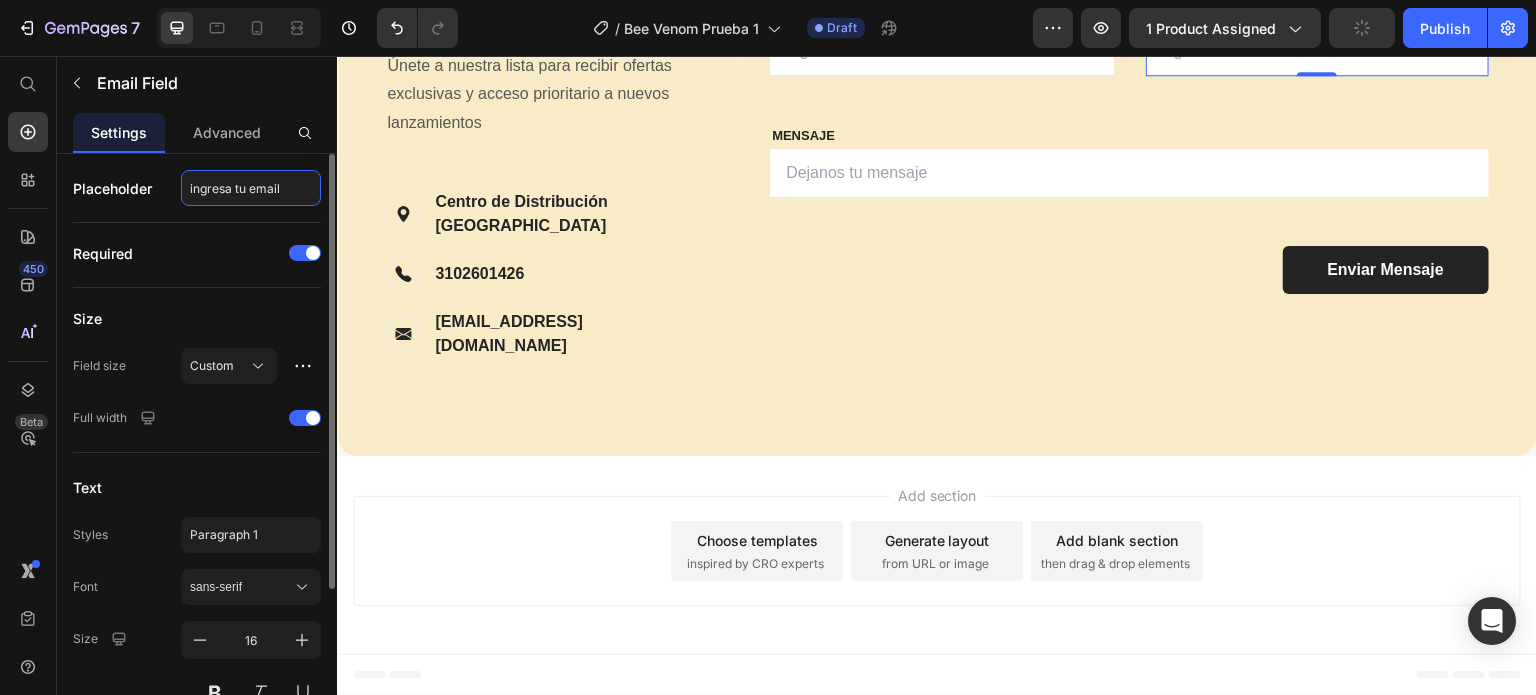 drag, startPoint x: 187, startPoint y: 182, endPoint x: 210, endPoint y: 187, distance: 23.537205 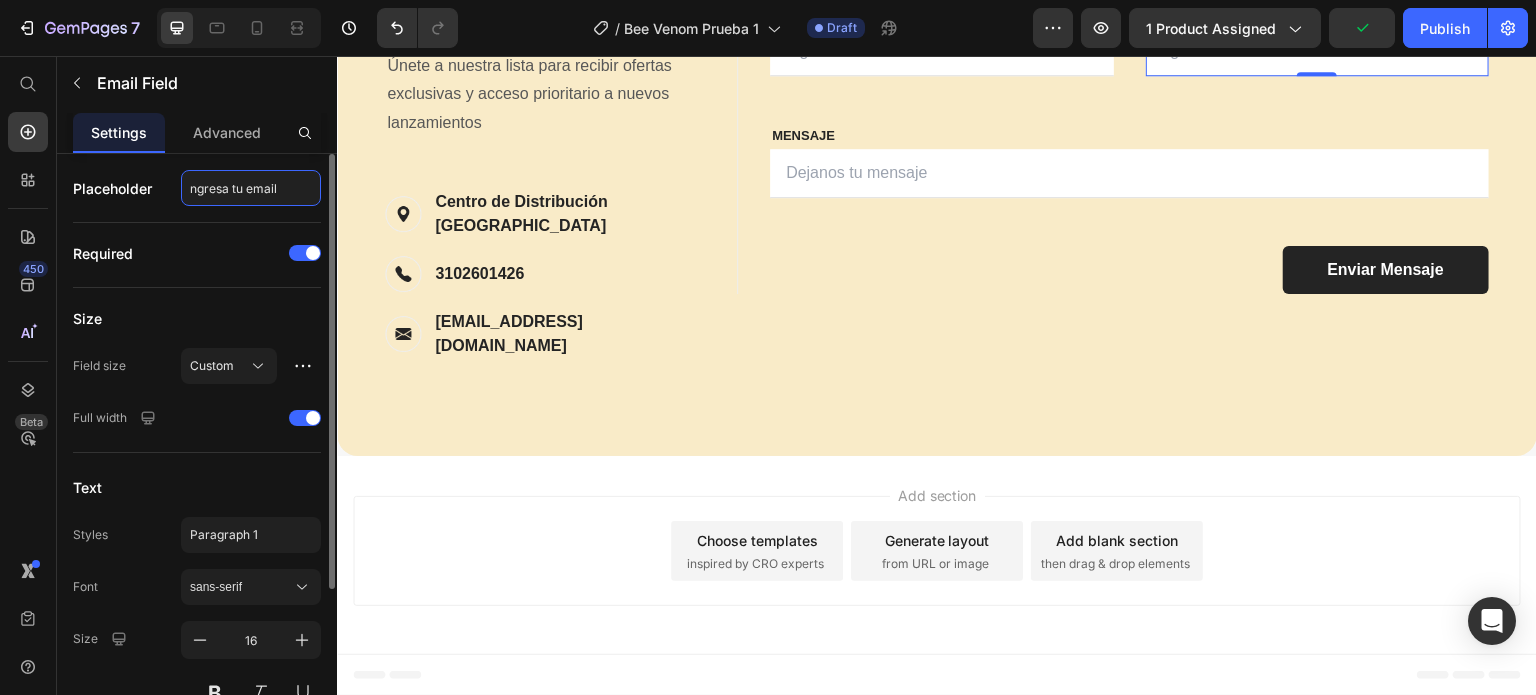 type on "Ingresa tu email" 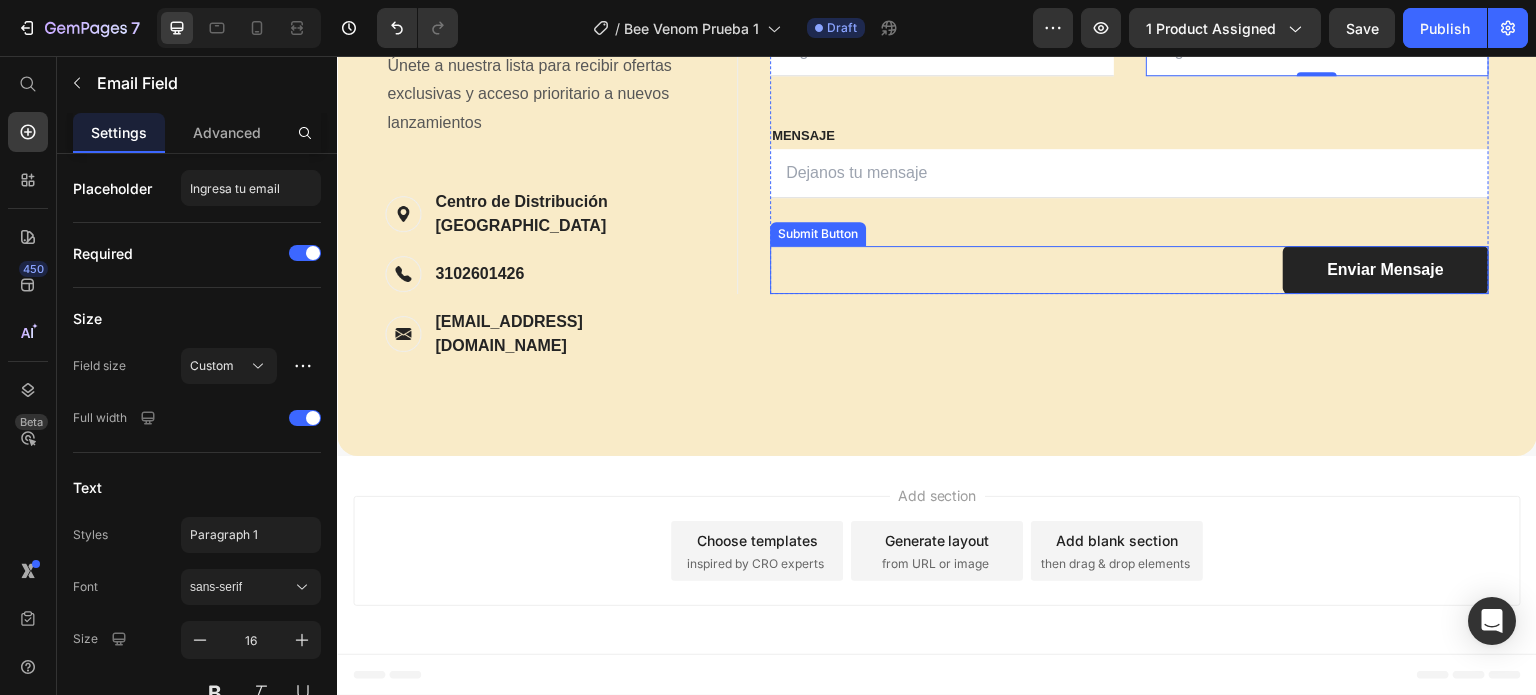 click on "Enviar Mensaje Submit Button" at bounding box center [1129, 270] 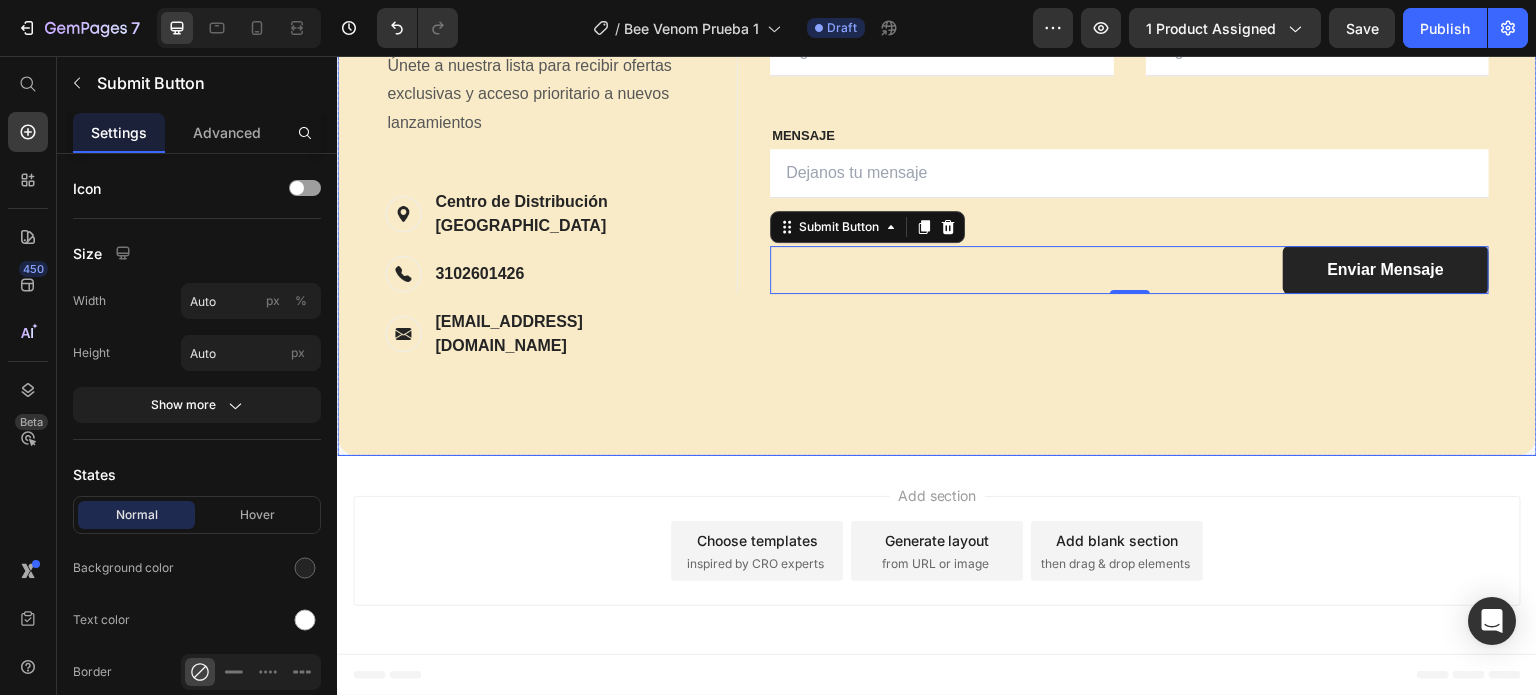 click on "Mantente en Contacto Heading Contact Information Heading Únete a nuestra lista para recibir ofertas exclusivas y acceso prioritario a nuevos lanzamientos Text block Image Centro de Distribución Bogotá Text block Row Image 3102601426 Text block Row Image [EMAIL_ADDRESS][DOMAIN_NAME] Text block Row Row FIRST NAME Text block NAME Text block Text Field LAST NAME Text block Email Text block Email Field Row MESSAGE Text block MESSAGE Text block Text Field Send Message Submit Button Contact Form Row FIRST NAME Text block NOMBRE Text block Text Field LAST NAME Text block Email Text block Email Field Row MESSAGE Text block MENSAJE Text block Text Field Enviar Mensaje Submit Button   0 Contact Form Row Row" at bounding box center (937, 188) 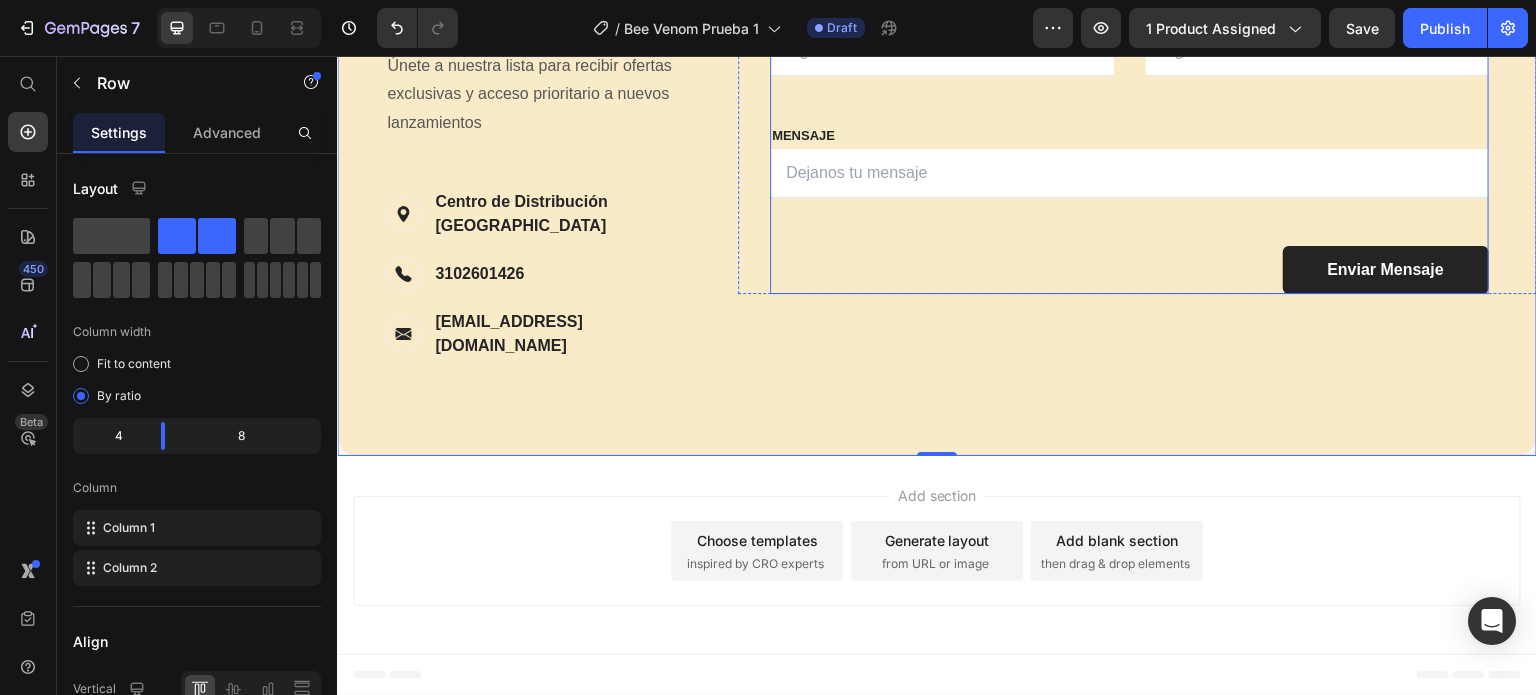 scroll, scrollTop: 9601, scrollLeft: 0, axis: vertical 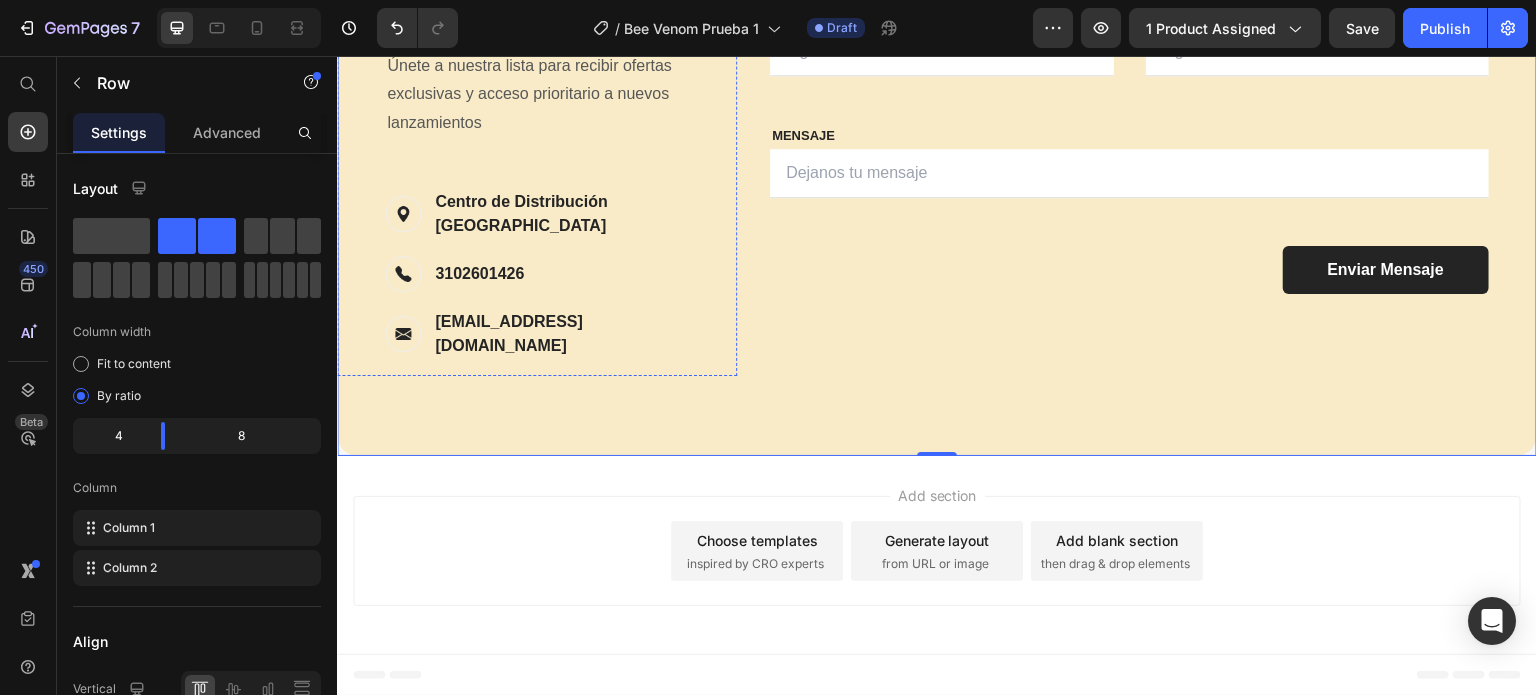 click on "Mantente en Contacto" at bounding box center (545, 21) 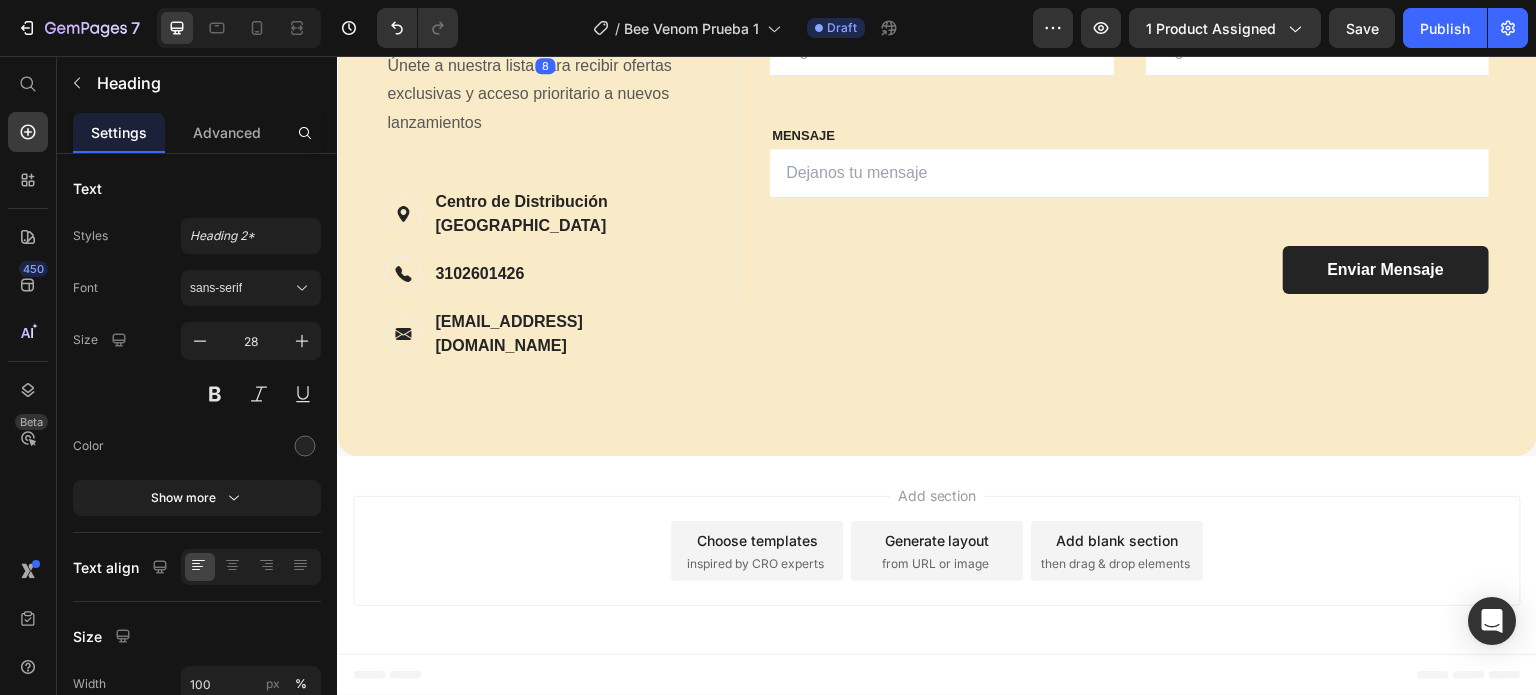 click on "Mantente en Contacto" at bounding box center (545, 21) 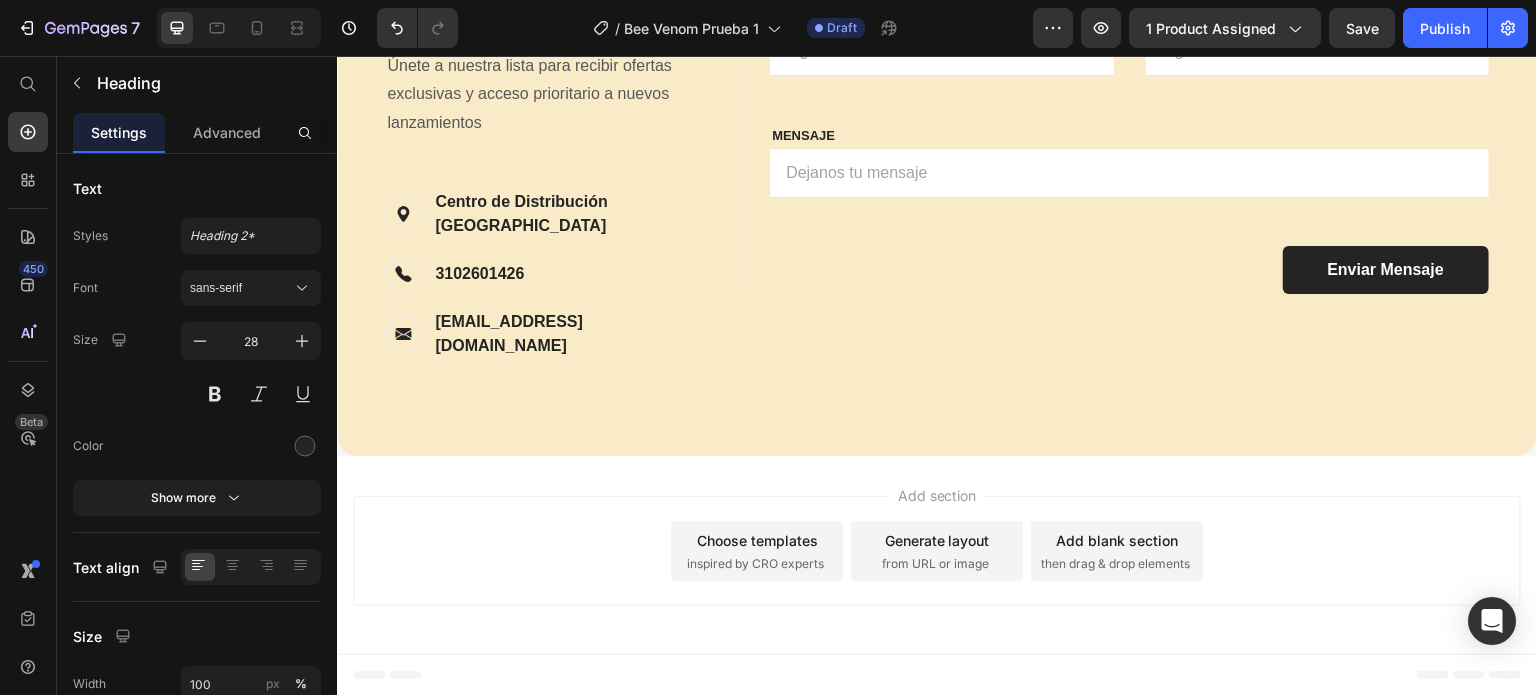 click on "Mantente en Contacto" at bounding box center (545, 21) 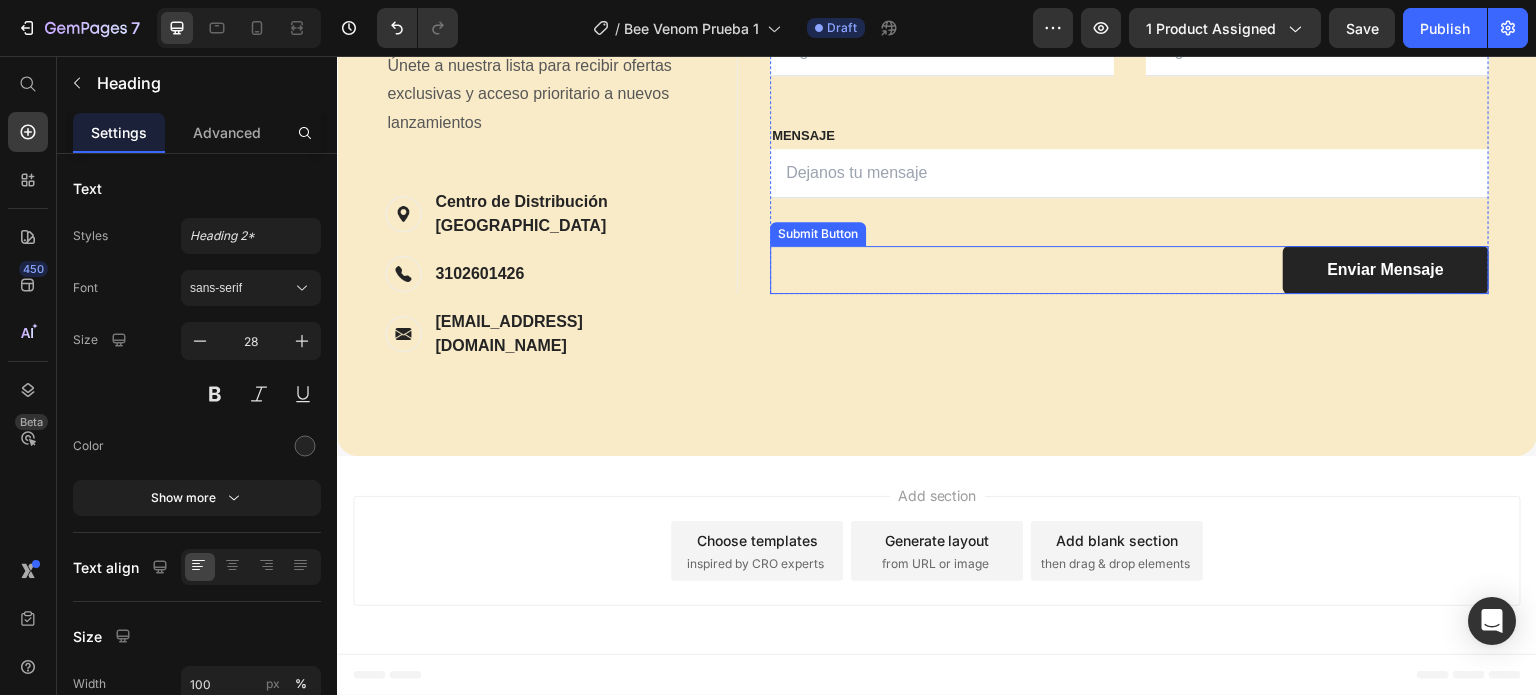 click on "Enviar Mensaje Submit Button" at bounding box center [1129, 270] 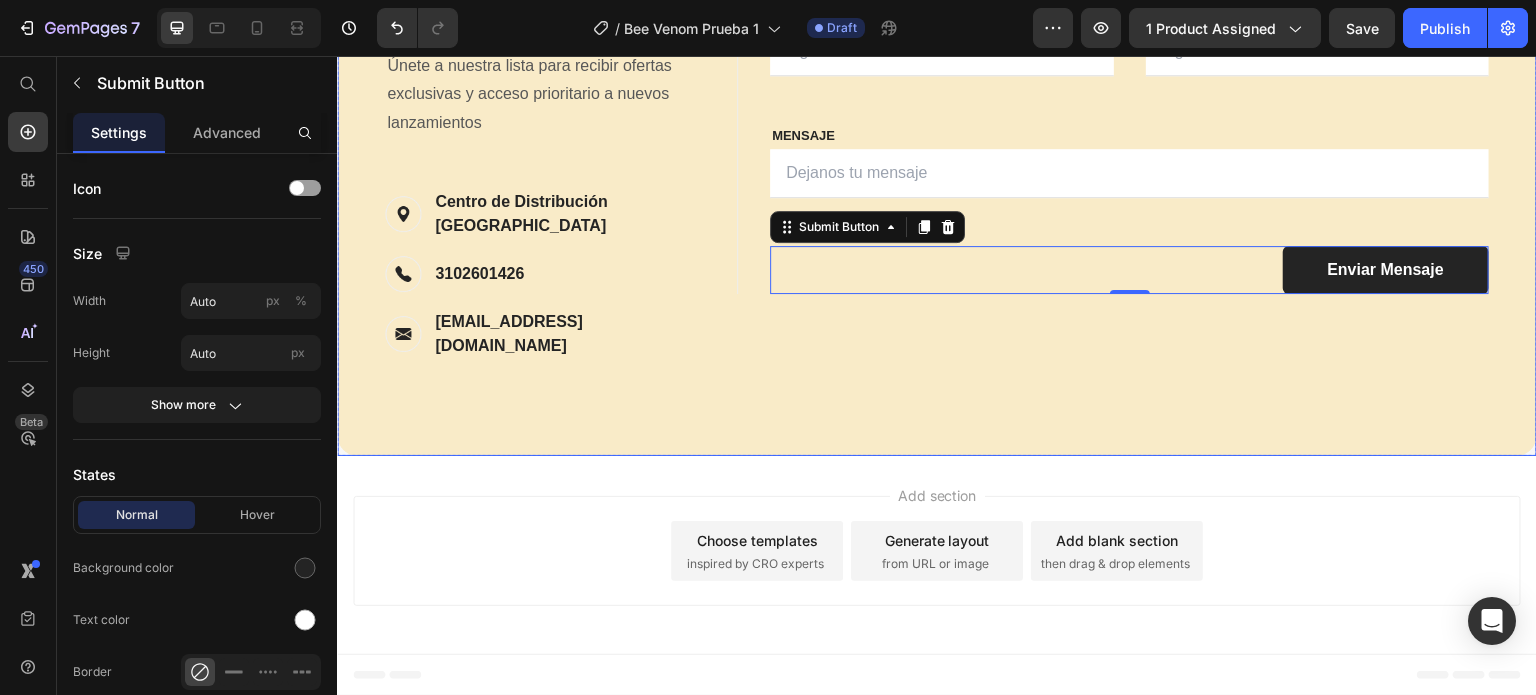 click on "¡No Te Pierdas Nada! Heading Contact Information Heading Únete a nuestra lista para recibir ofertas exclusivas y acceso prioritario a nuevos lanzamientos Text block Image Centro de Distribución Bogotá Text block Row Image 3102601426 Text block Row Image [EMAIL_ADDRESS][DOMAIN_NAME] Text block Row Row FIRST NAME Text block NAME Text block Text Field LAST NAME Text block Email Text block Email Field Row MESSAGE Text block MESSAGE Text block Text Field Send Message Submit Button Contact Form Row FIRST NAME Text block NOMBRE Text block Text Field LAST NAME Text block Email Text block Email Field Row MESSAGE Text block MENSAJE Text block Text Field Enviar Mensaje Submit Button   0 Contact Form Row Row" at bounding box center (937, 188) 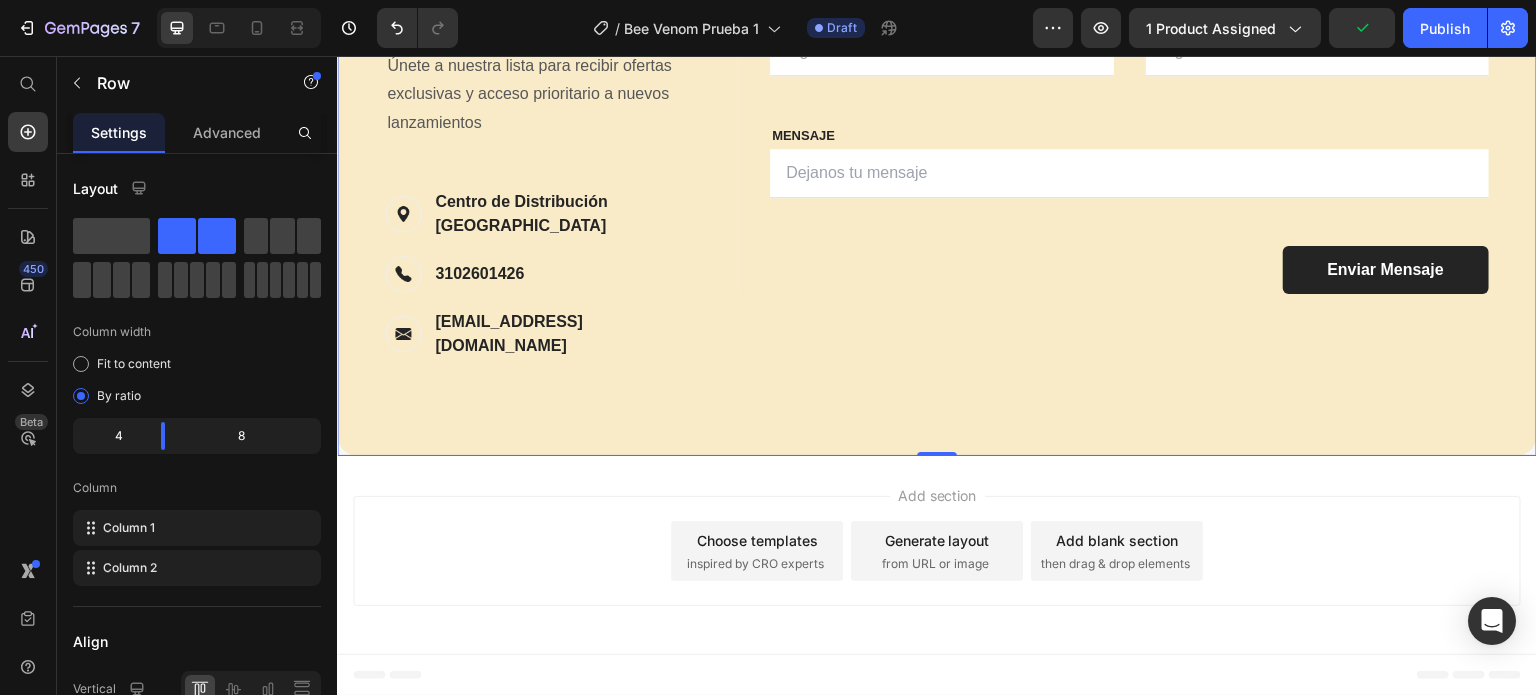 click on "¡No Te Pierdas Nada! Heading Contact Information Heading Únete a nuestra lista para recibir ofertas exclusivas y acceso prioritario a nuevos lanzamientos Text block Image Centro de Distribución Bogotá Text block Row Image 3102601426 Text block Row Image [EMAIL_ADDRESS][DOMAIN_NAME] Text block Row Row FIRST NAME Text block NAME Text block Text Field LAST NAME Text block Email Text block Email Field Row MESSAGE Text block MESSAGE Text block Text Field Send Message Submit Button Contact Form Row FIRST NAME Text block NOMBRE Text block Text Field LAST NAME Text block Email Text block Email Field Row MESSAGE Text block MENSAJE Text block Text Field Enviar Mensaje Submit Button Contact Form Row Row   0" at bounding box center [937, 188] 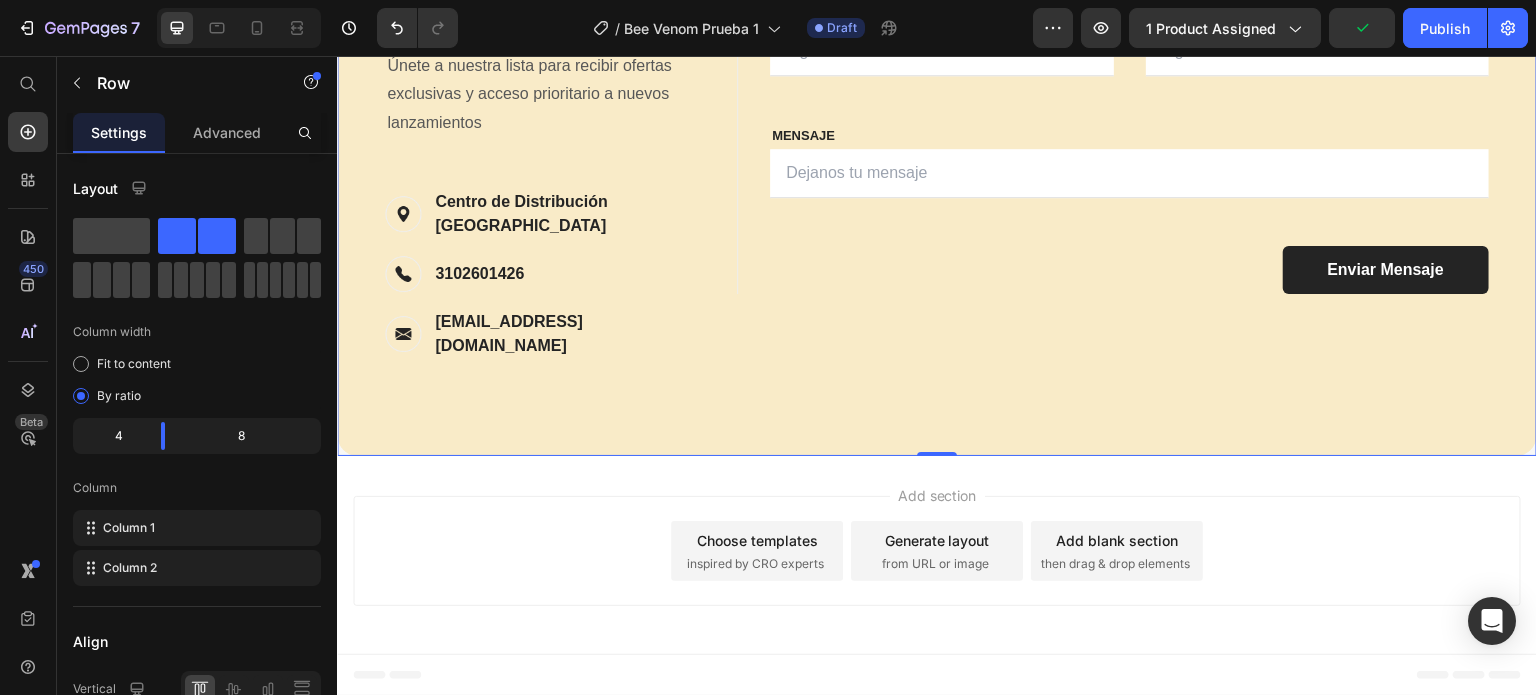 scroll, scrollTop: 9709, scrollLeft: 0, axis: vertical 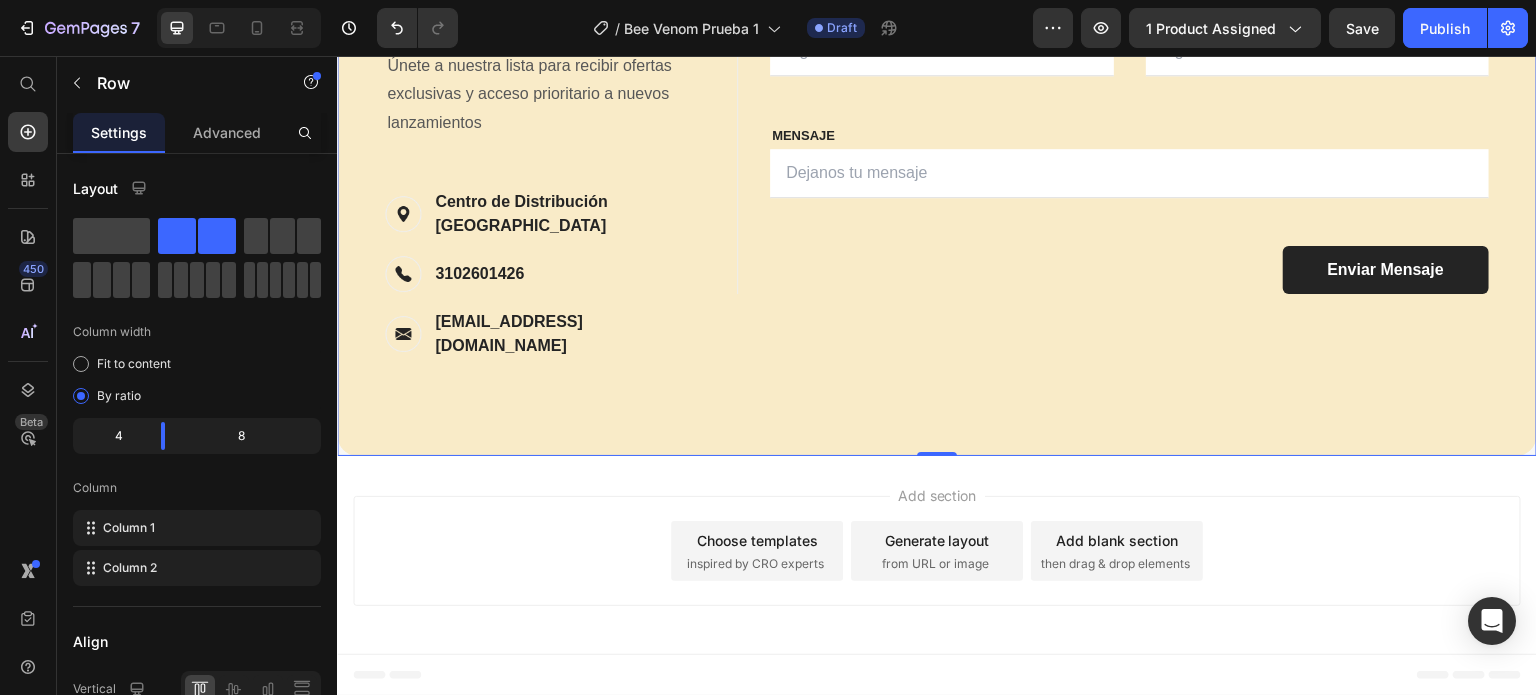 click on "¡No Te Pierdas Nada! Heading Contact Information Heading Únete a nuestra lista para recibir ofertas exclusivas y acceso prioritario a nuevos lanzamientos Text block Image Centro de Distribución Bogotá Text block Row Image 3102601426 Text block Row Image [EMAIL_ADDRESS][DOMAIN_NAME] Text block Row Row FIRST NAME Text block NAME Text block Text Field LAST NAME Text block Email Text block Email Field Row MESSAGE Text block MESSAGE Text block Text Field Send Message Submit Button Contact Form Row FIRST NAME Text block NOMBRE Text block Text Field LAST NAME Text block Email Text block Email Field Row MESSAGE Text block MENSAJE Text block Text Field Enviar Mensaje Submit Button Contact Form Row Row   0" at bounding box center (937, 188) 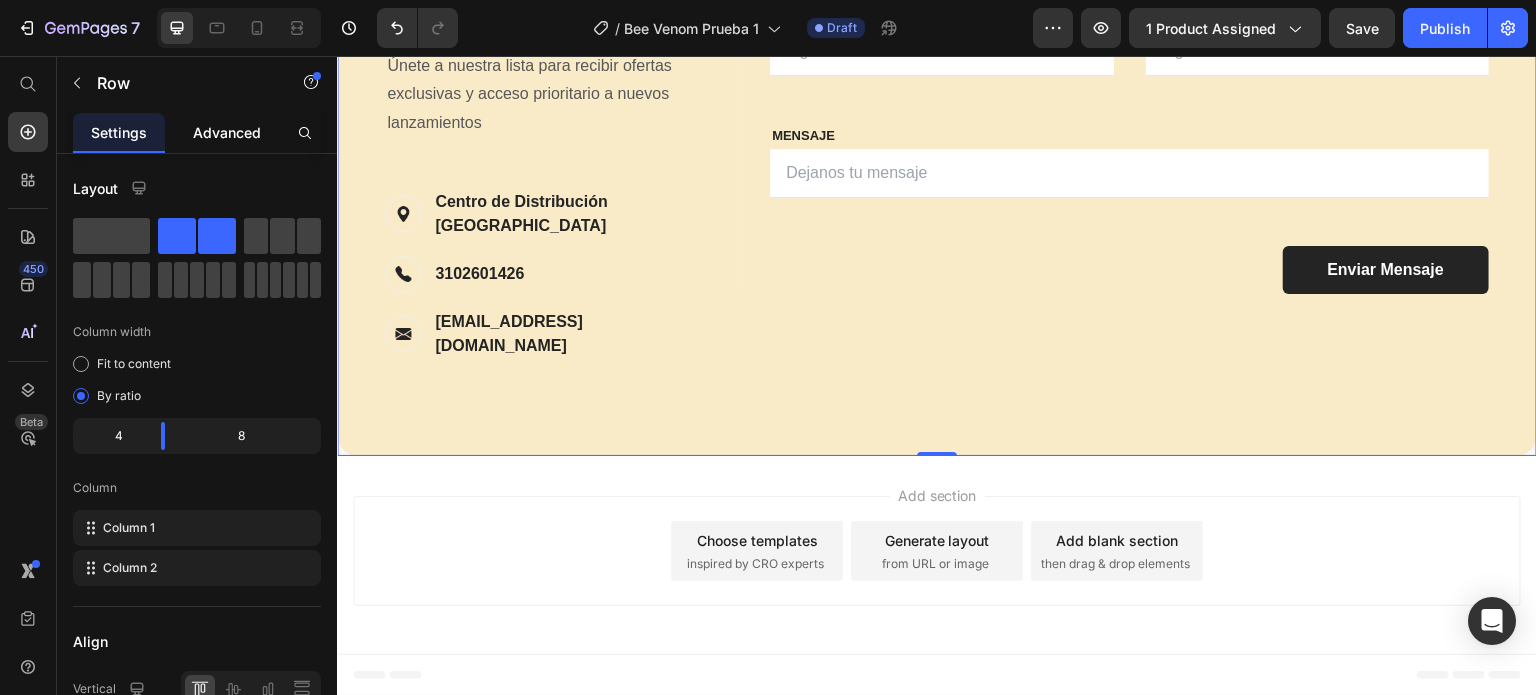 click on "Advanced" at bounding box center (227, 132) 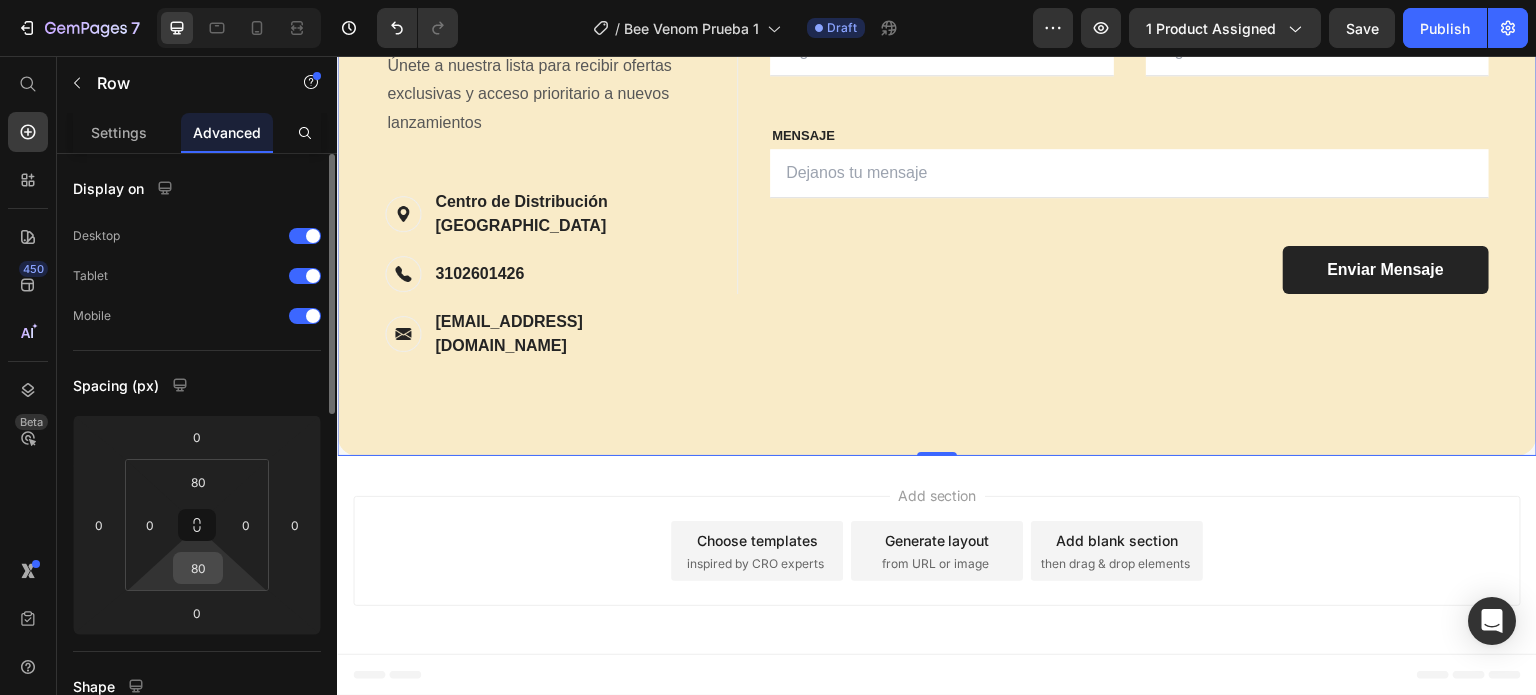 click on "80" at bounding box center (198, 568) 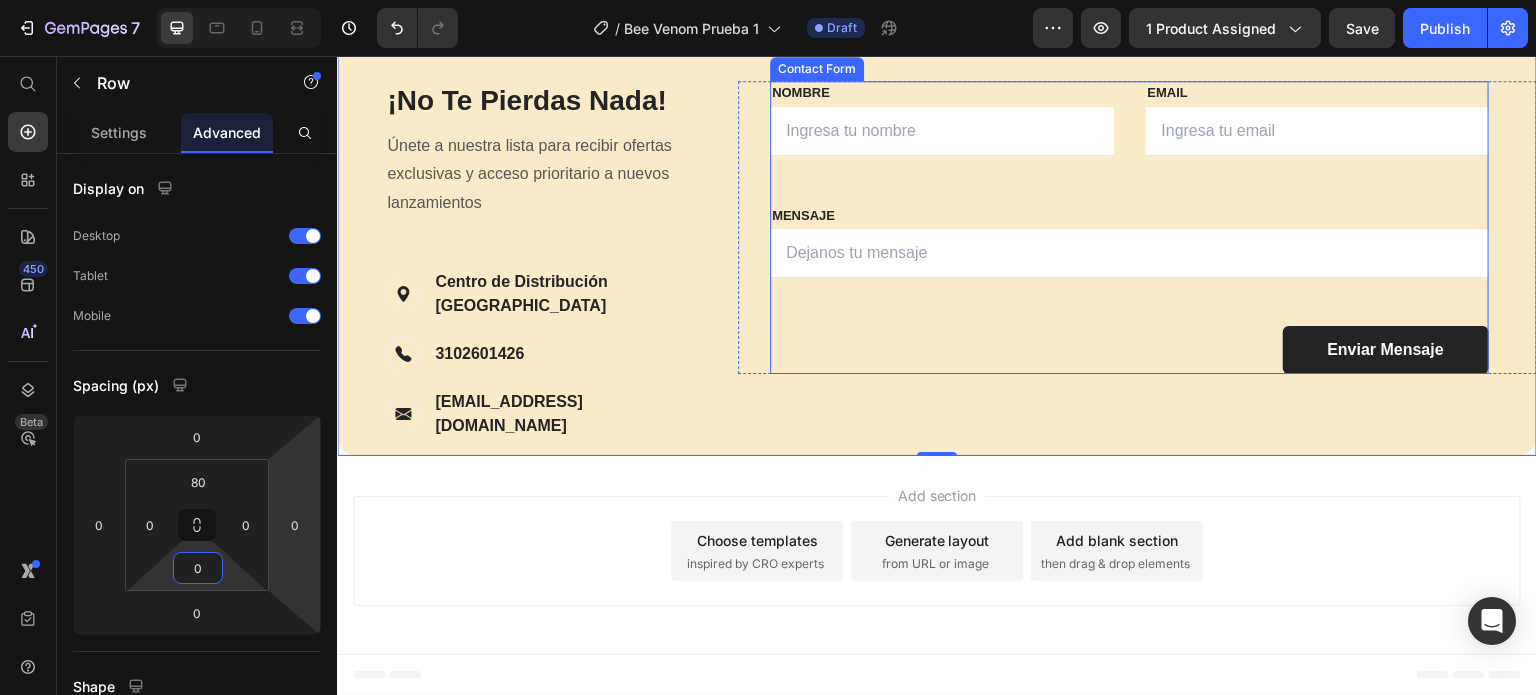scroll, scrollTop: 9429, scrollLeft: 0, axis: vertical 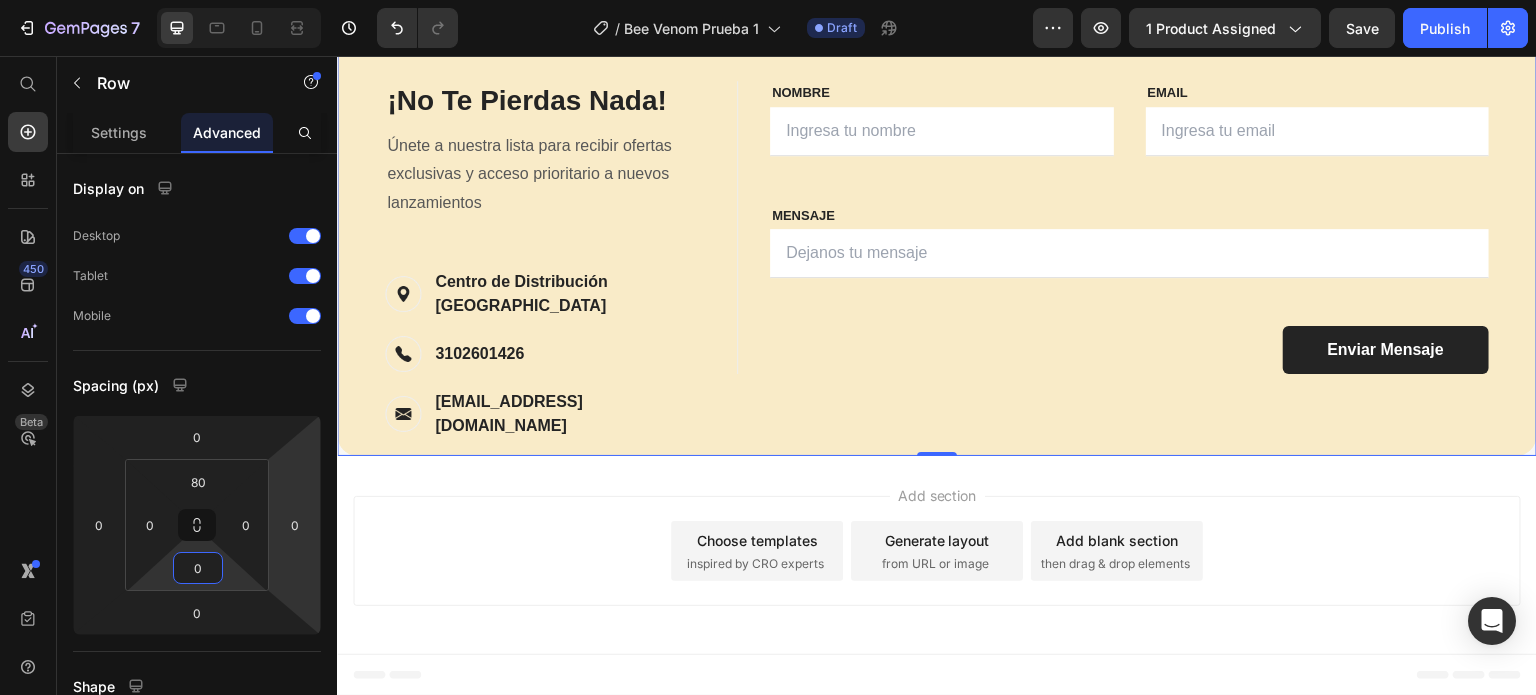 type on "0" 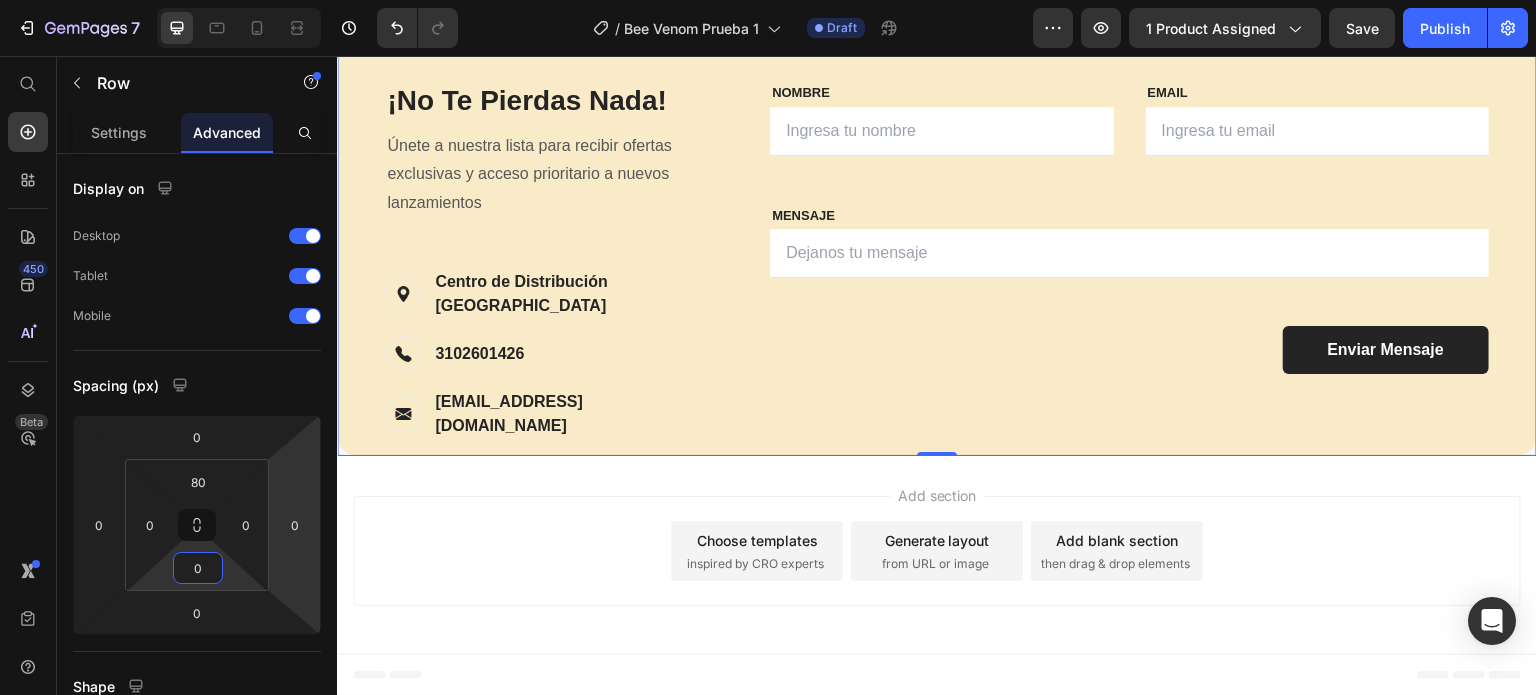 click on "¡No Te Pierdas Nada! Heading Contact Information Heading Únete a nuestra lista para recibir ofertas exclusivas y acceso prioritario a nuevos lanzamientos Text block Image Centro de Distribución Bogotá Text block Row Image 3102601426 Text block Row Image [EMAIL_ADDRESS][DOMAIN_NAME] Text block Row Row FIRST NAME Text block NAME Text block Text Field LAST NAME Text block Email Text block Email Field Row MESSAGE Text block MESSAGE Text block Text Field Send Message Submit Button Contact Form Row FIRST NAME Text block NOMBRE Text block Text Field LAST NAME Text block Email Text block Email Field Row MESSAGE Text block MENSAJE Text block Text Field Enviar Mensaje Submit Button Contact Form Row Row   0" at bounding box center (937, 228) 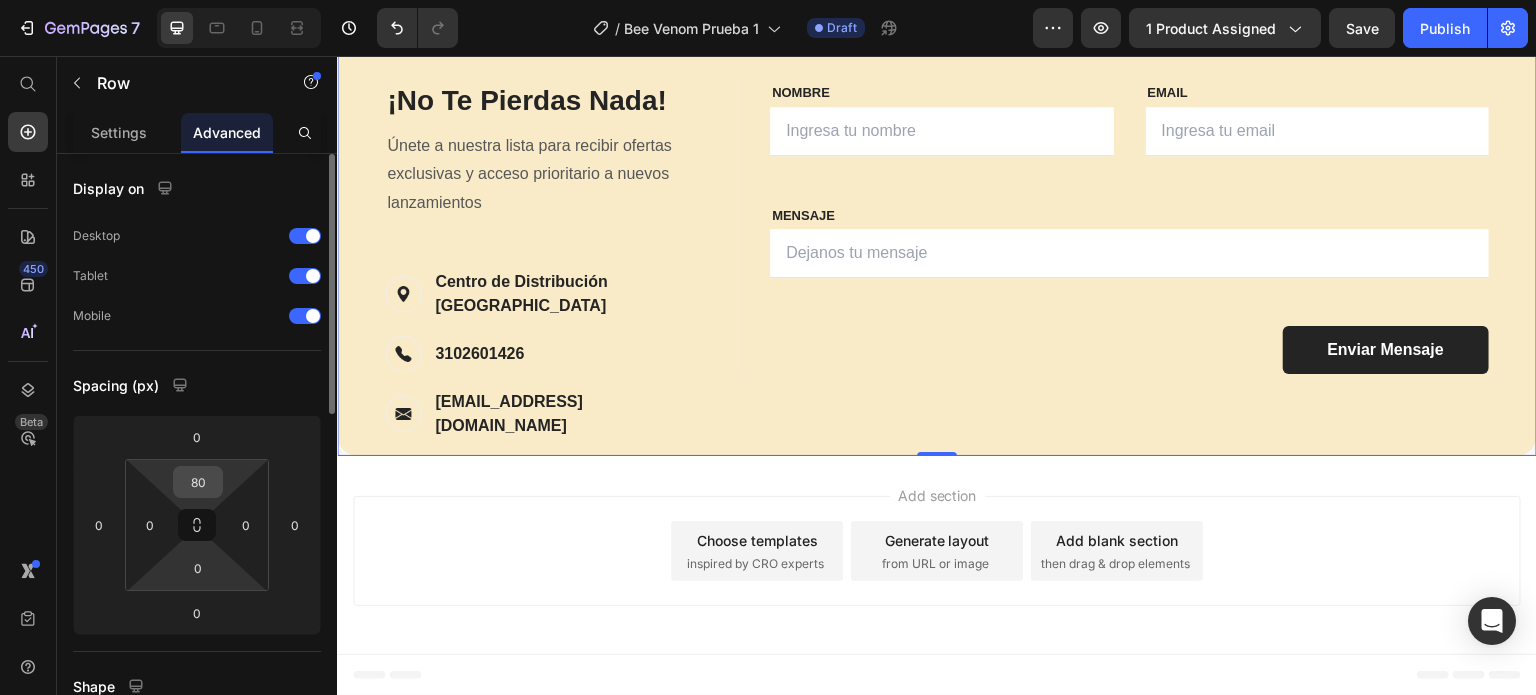 click on "80" at bounding box center (198, 482) 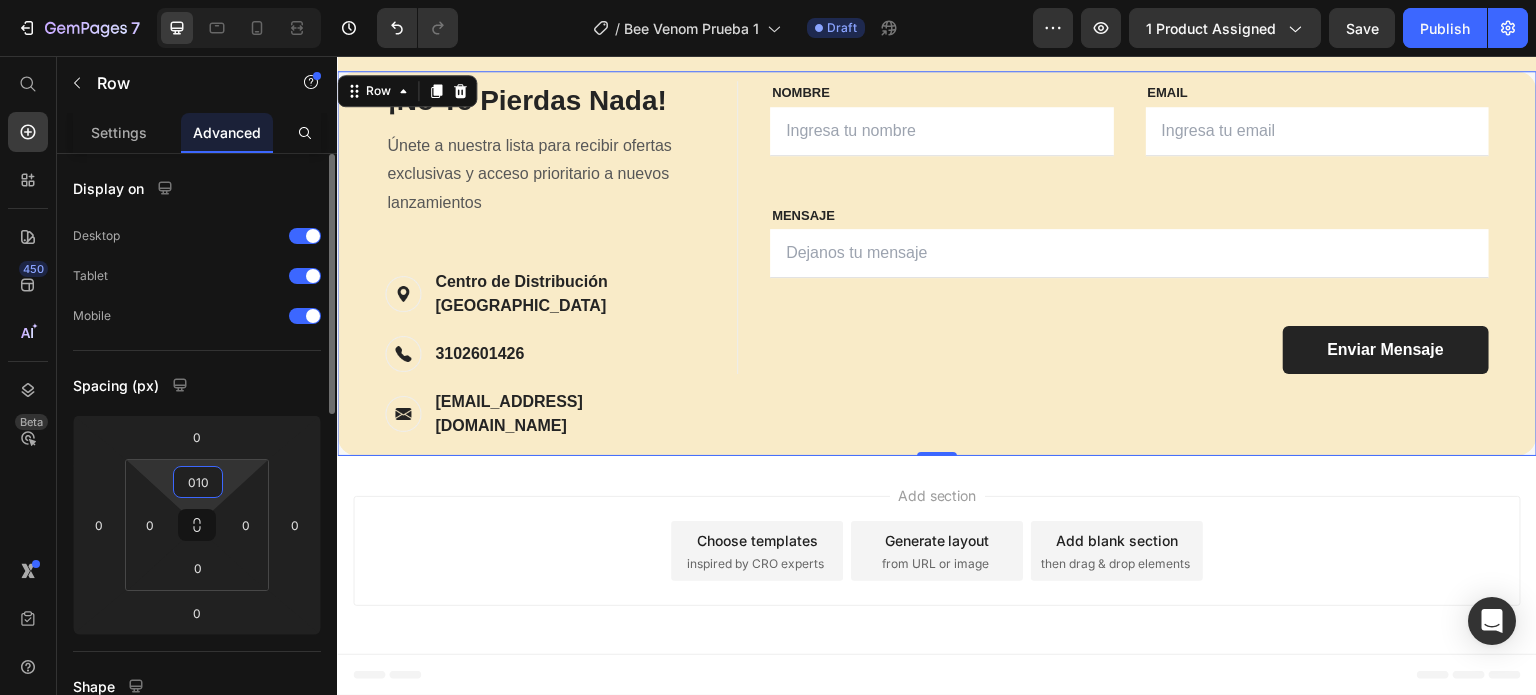 type on "10" 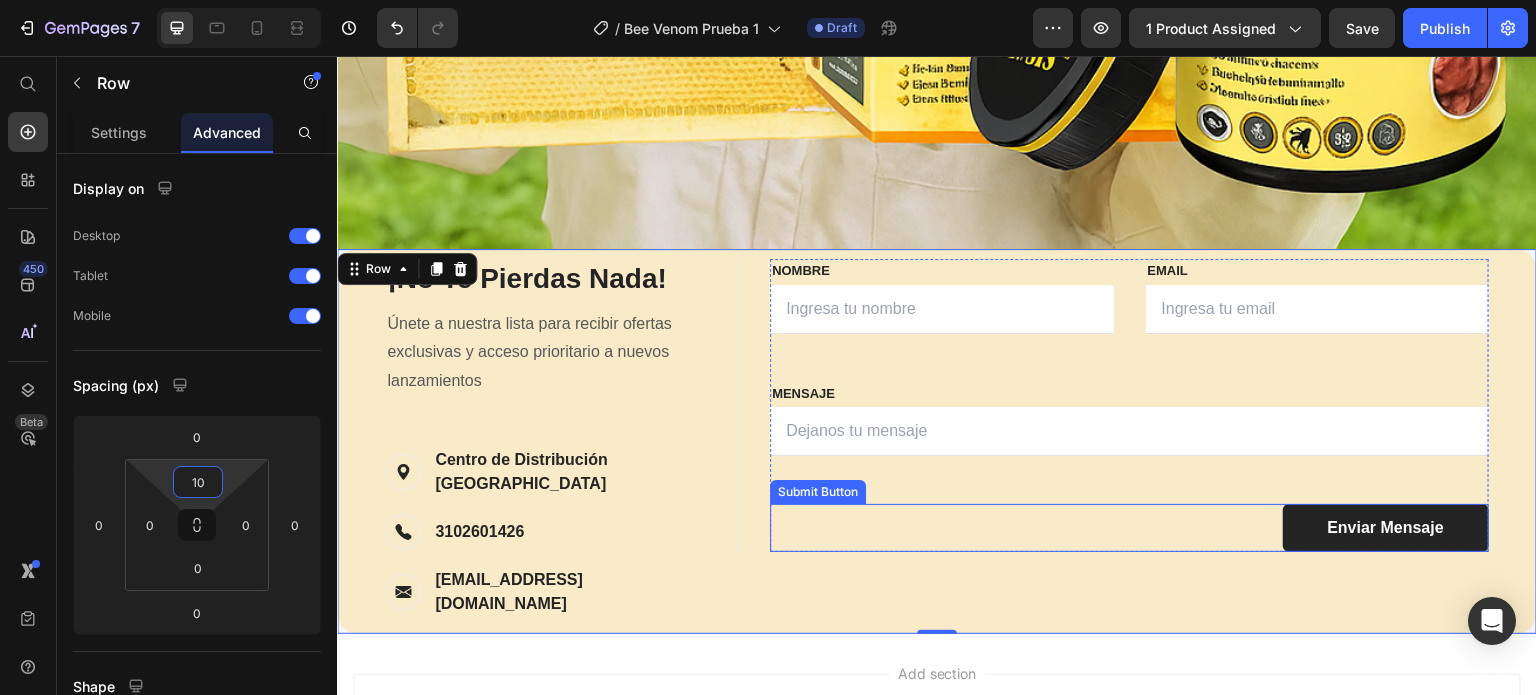 click on "Enviar Mensaje Submit Button" at bounding box center (1129, 528) 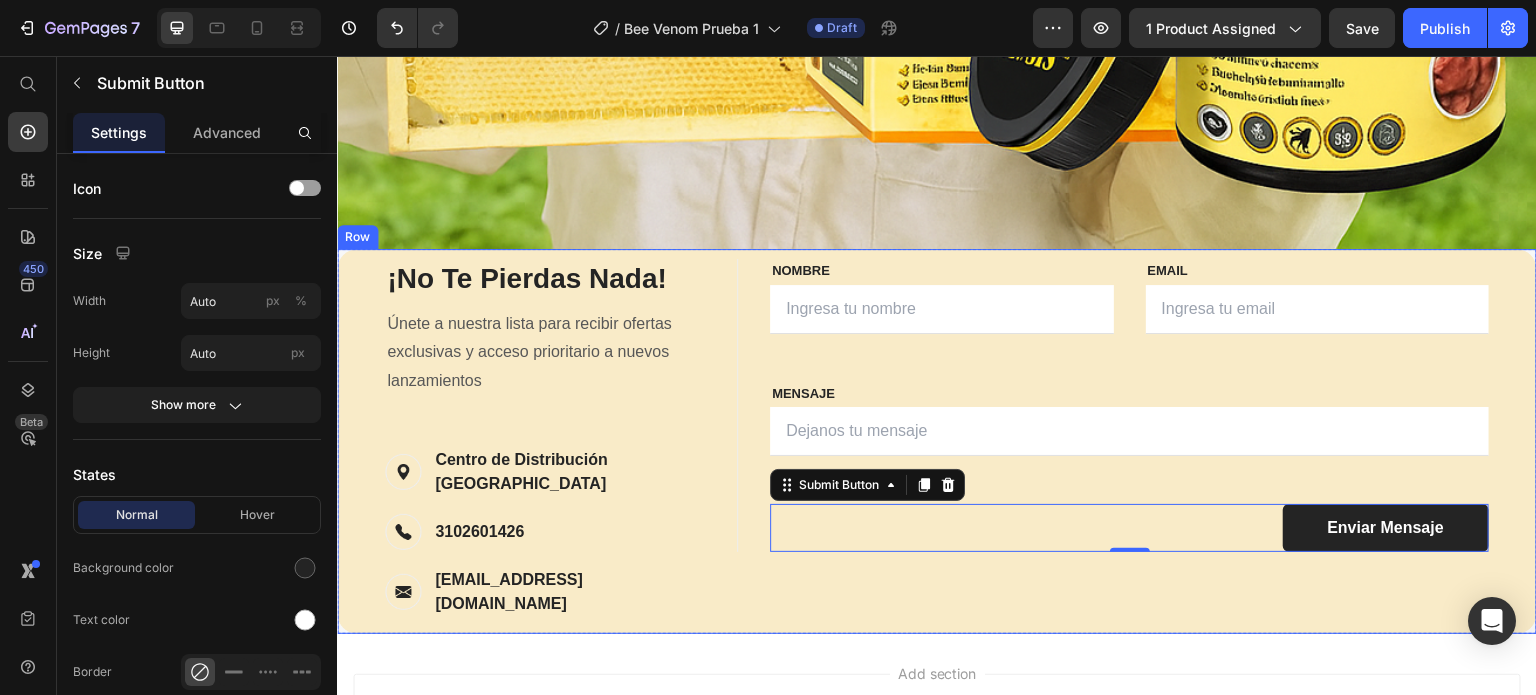 click on "FIRST NAME Text block NAME Text block Text Field LAST NAME Text block Email Text block Email Field Row MESSAGE Text block MESSAGE Text block Text Field Send Message Submit Button Contact Form Row FIRST NAME Text block NOMBRE Text block Text Field LAST NAME Text block Email Text block Email Field Row MESSAGE Text block MENSAJE Text block Text Field Enviar Mensaje Submit Button   0 Contact Form Row" at bounding box center [1137, 446] 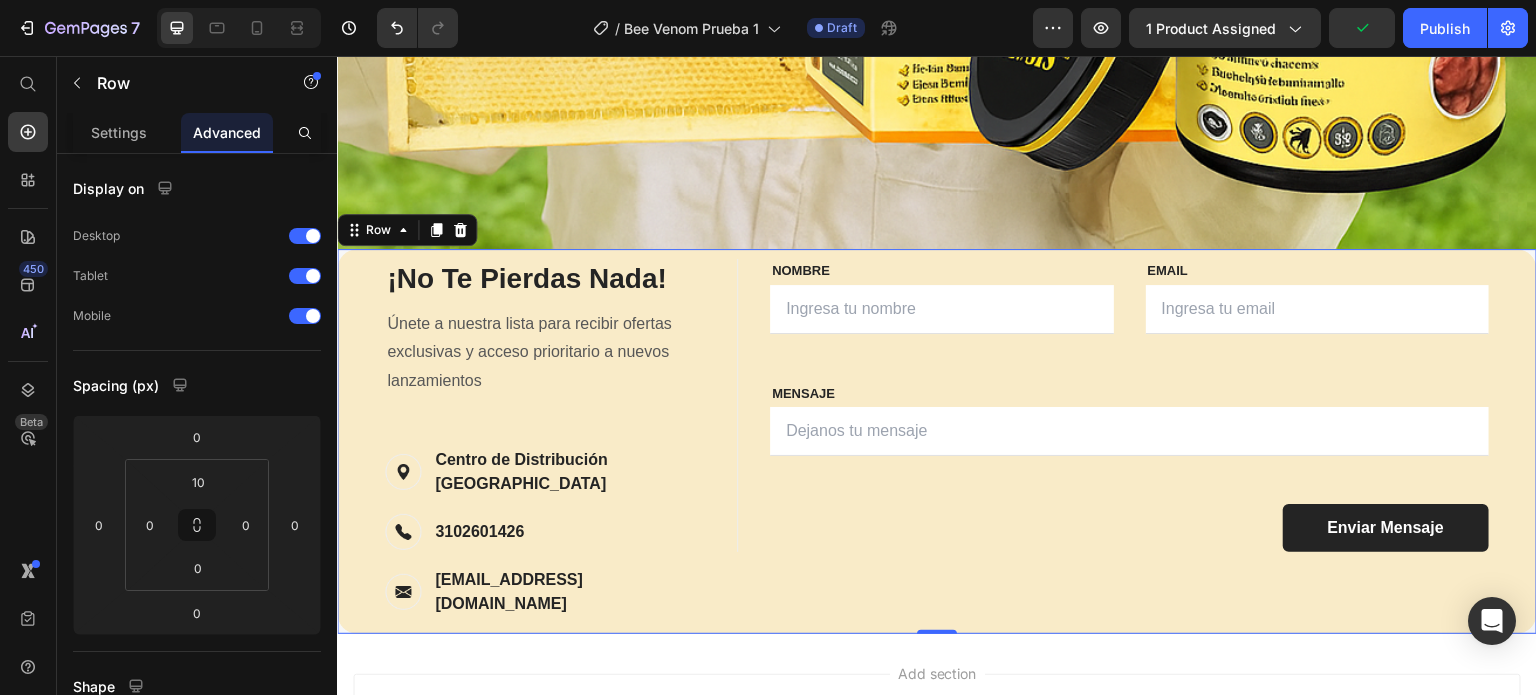 click on "FIRST NAME Text block NAME Text block Text Field LAST NAME Text block Email Text block Email Field Row MESSAGE Text block MESSAGE Text block Text Field Send Message Submit Button Contact Form Row FIRST NAME Text block NOMBRE Text block Text Field LAST NAME Text block Email Text block Email Field Row MESSAGE Text block MENSAJE Text block Text Field Enviar Mensaje Submit Button Contact Form Row" at bounding box center (1137, 446) 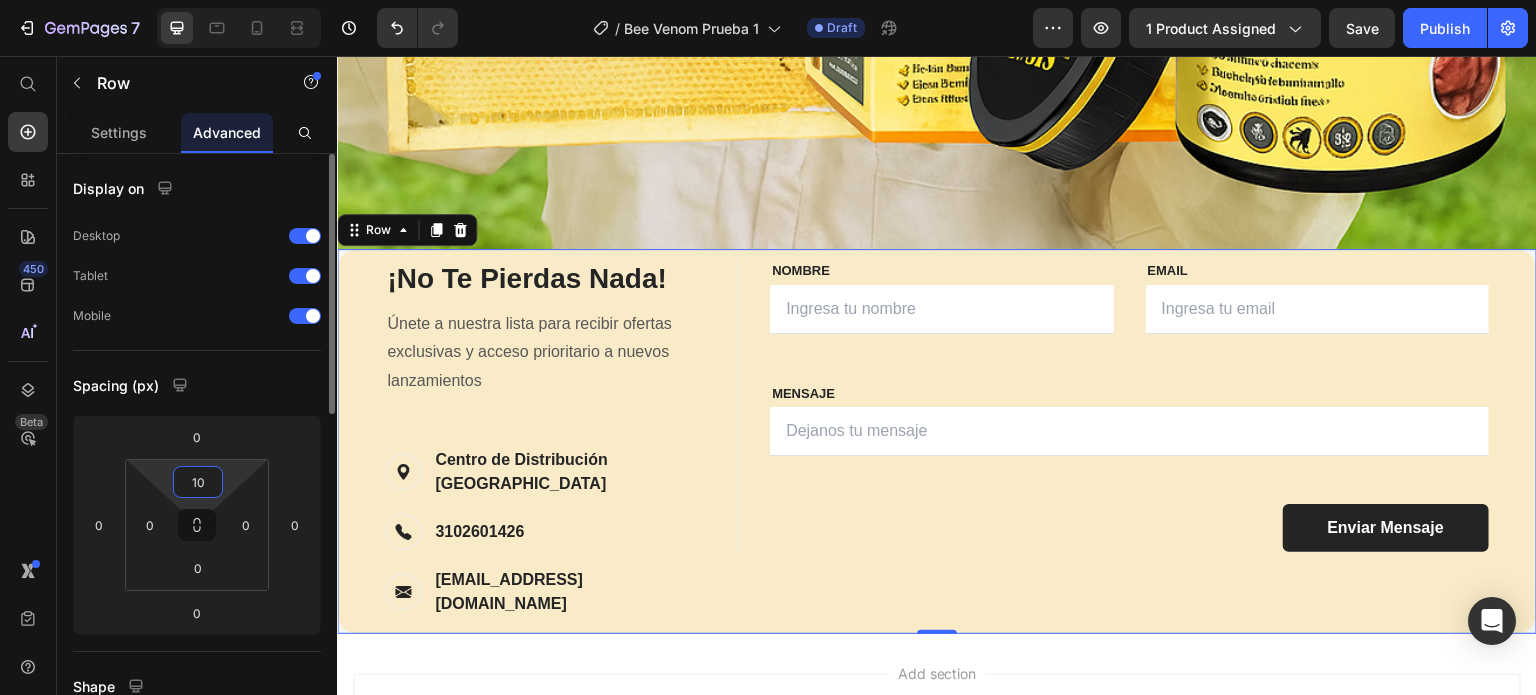 click on "10" at bounding box center (198, 482) 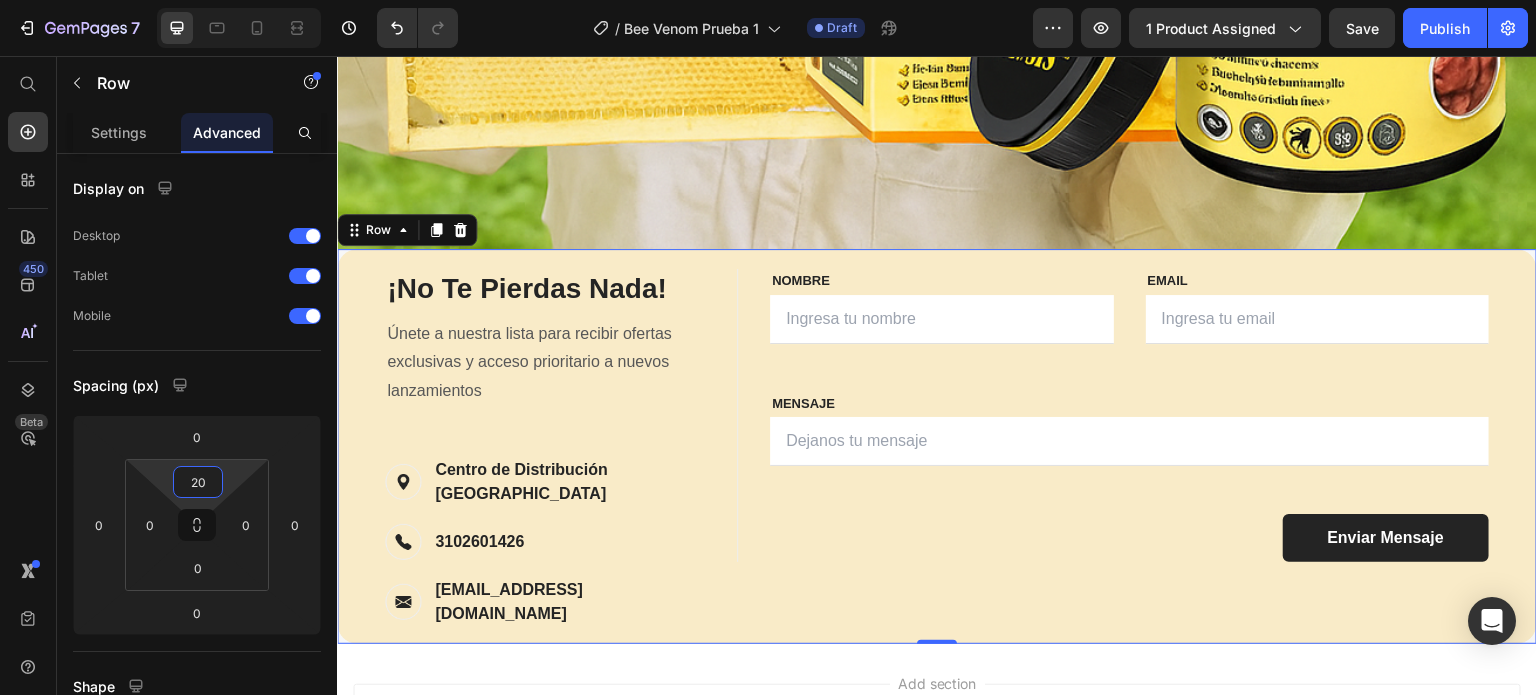 type on "20" 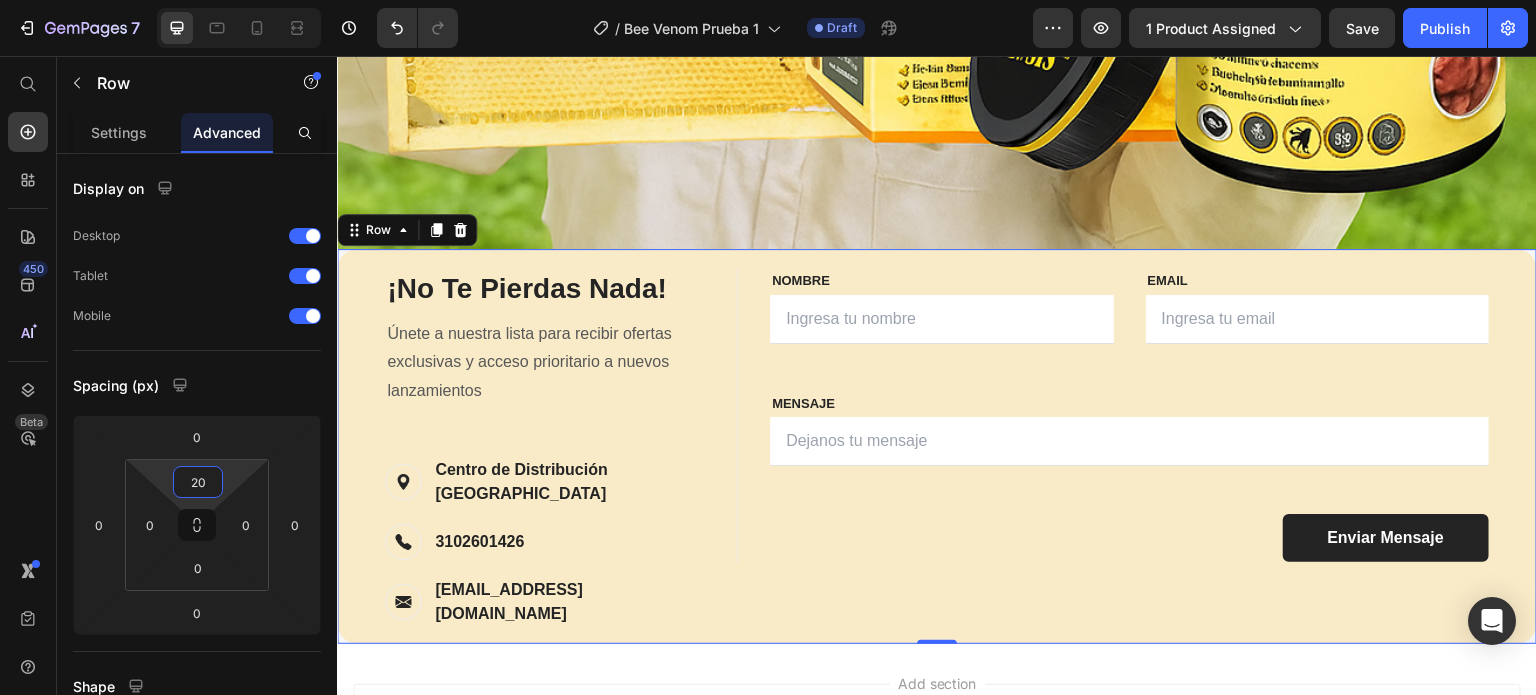 click on "FIRST NAME Text block NAME Text block Text Field LAST NAME Text block Email Text block Email Field Row MESSAGE Text block MESSAGE Text block Text Field Send Message Submit Button Contact Form Row FIRST NAME Text block NOMBRE Text block Text Field LAST NAME Text block Email Text block Email Field Row MESSAGE Text block MENSAJE Text block Text Field Enviar Mensaje Submit Button Contact Form Row" at bounding box center (1137, 456) 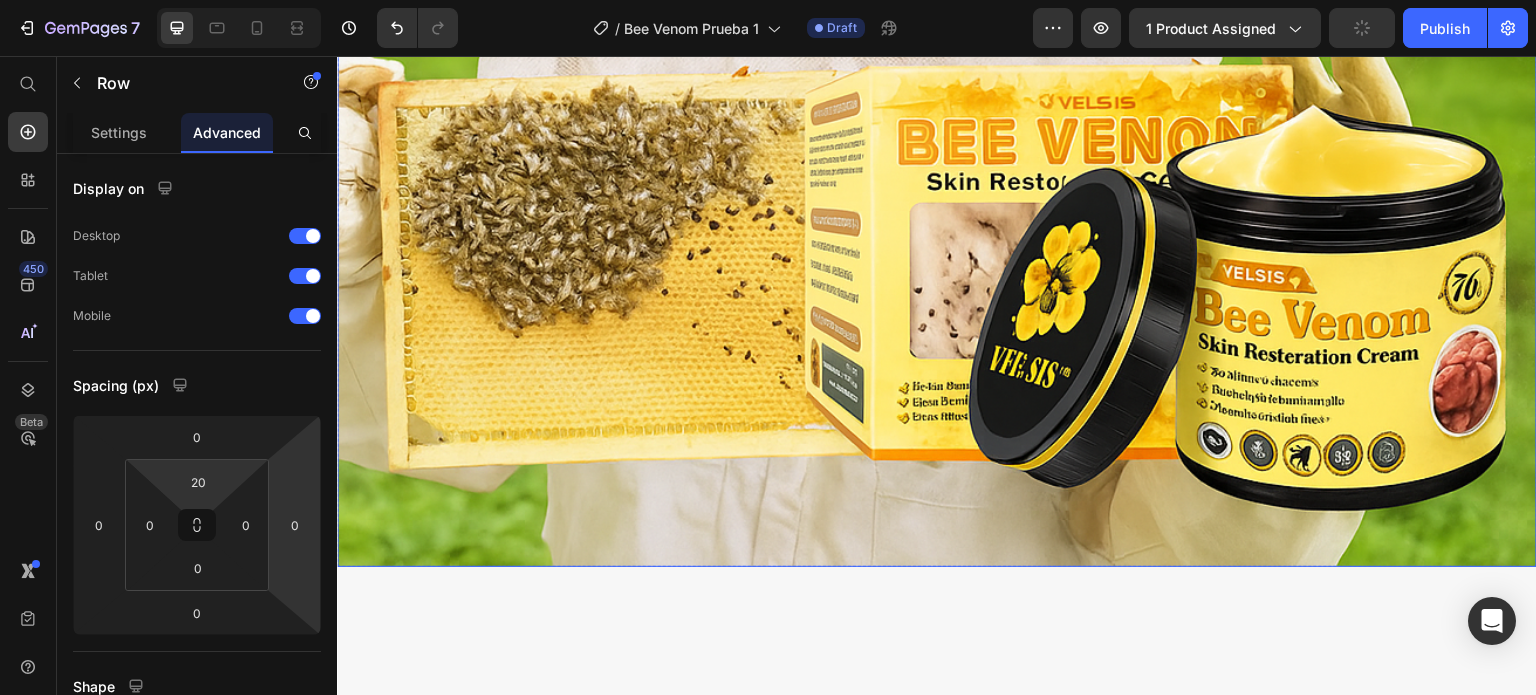 scroll, scrollTop: 7629, scrollLeft: 0, axis: vertical 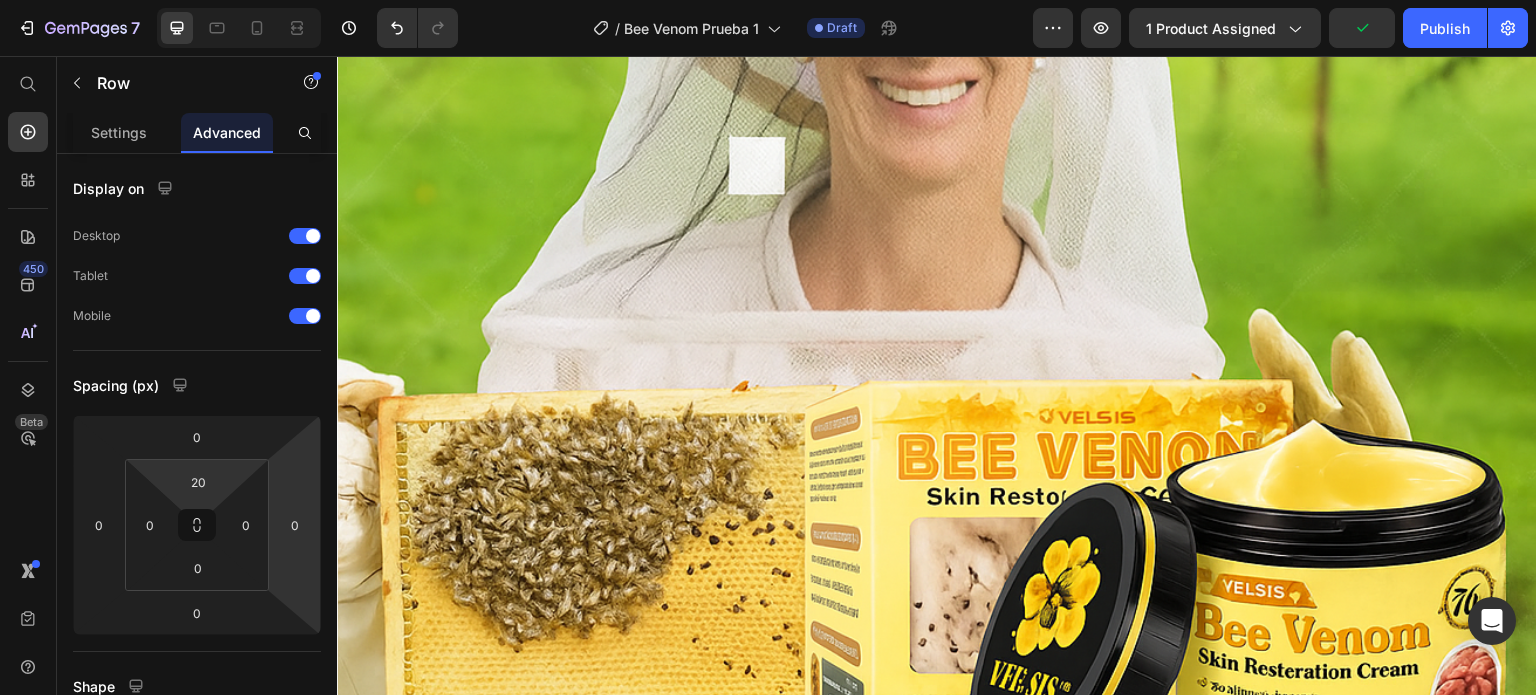 click on "Accordion 1" at bounding box center [937, -683] 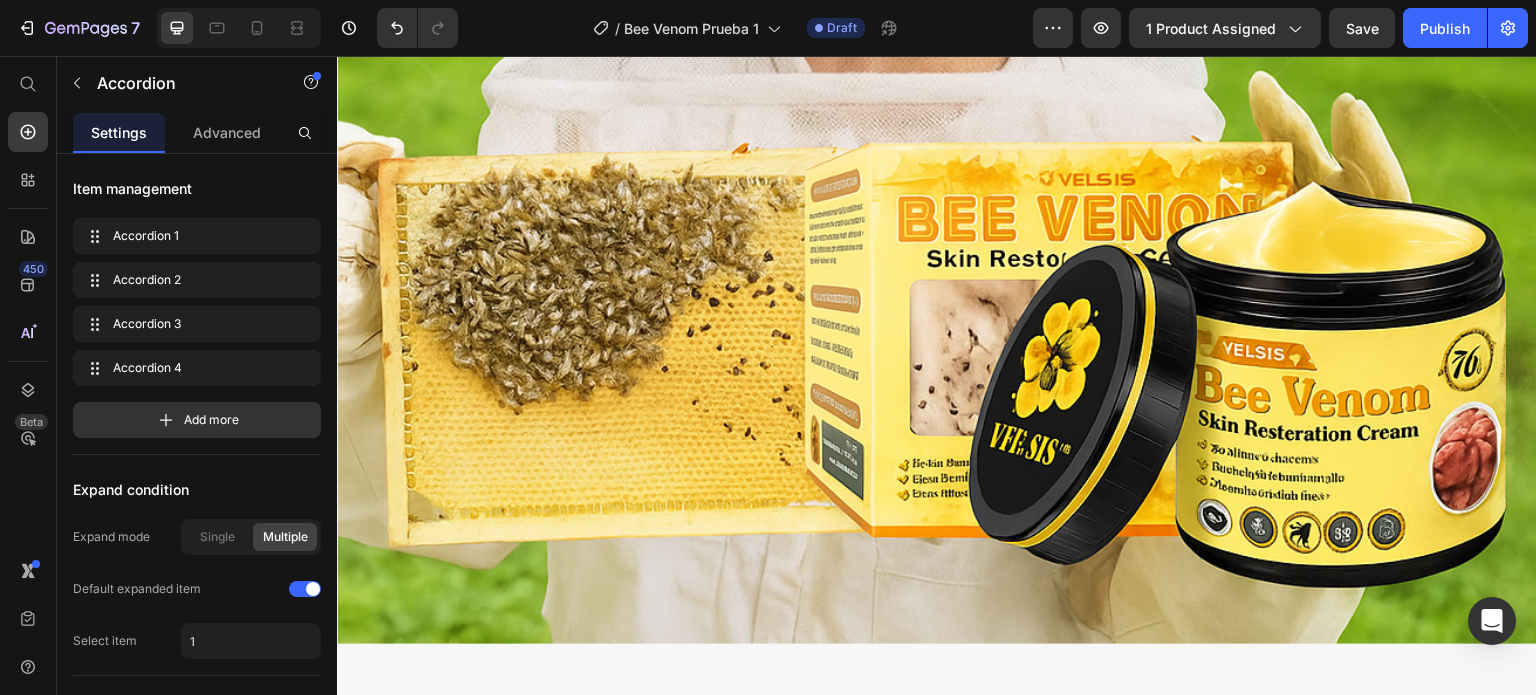 scroll, scrollTop: 7729, scrollLeft: 0, axis: vertical 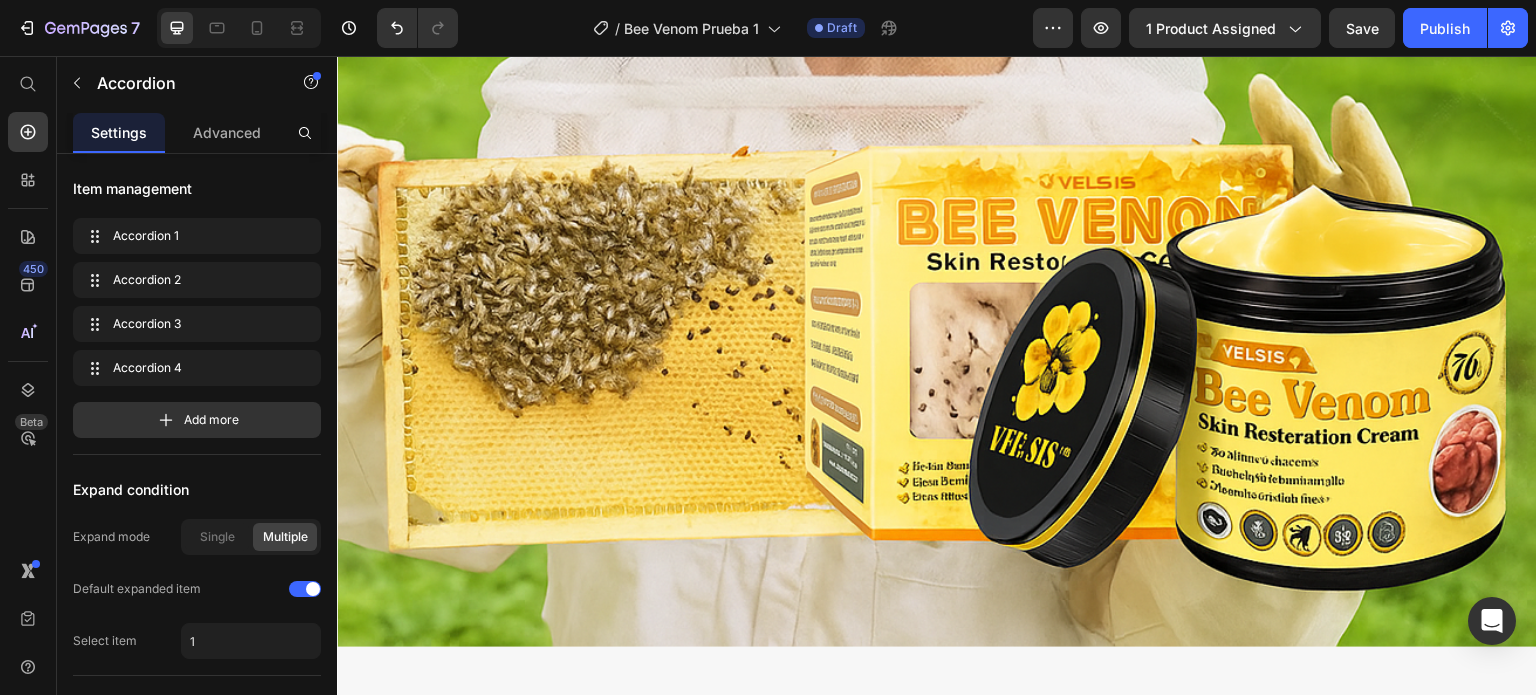 click on "Accordion 1" at bounding box center [937, -783] 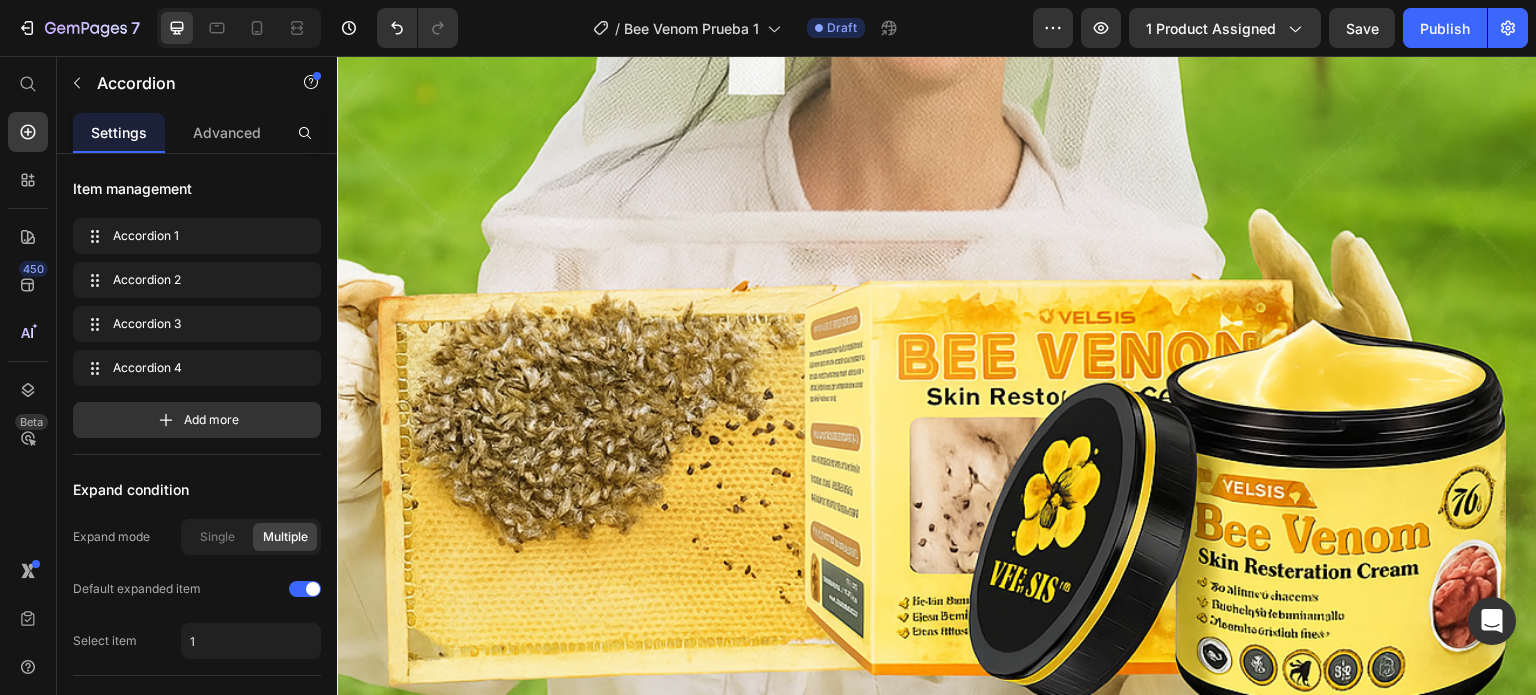 click on "Accordion 1" at bounding box center (738, -784) 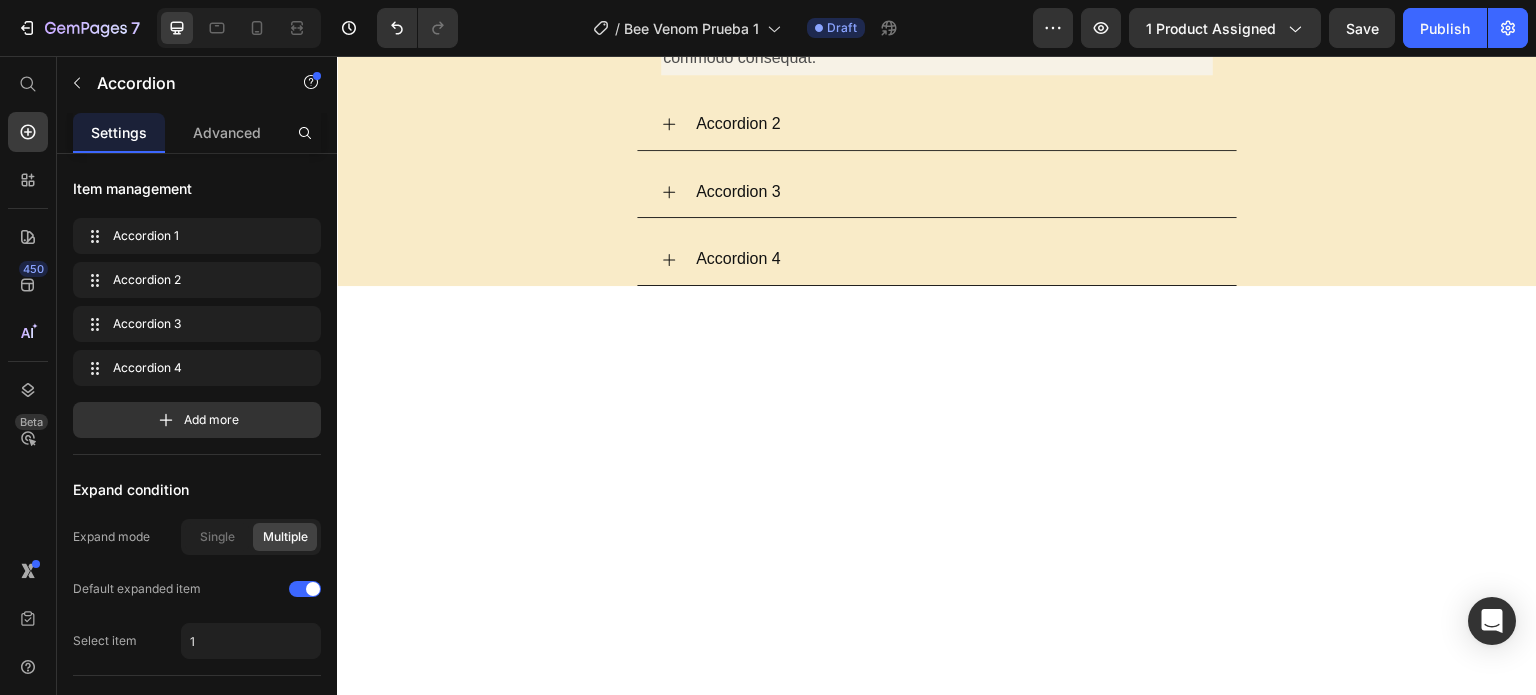 scroll, scrollTop: 7240, scrollLeft: 0, axis: vertical 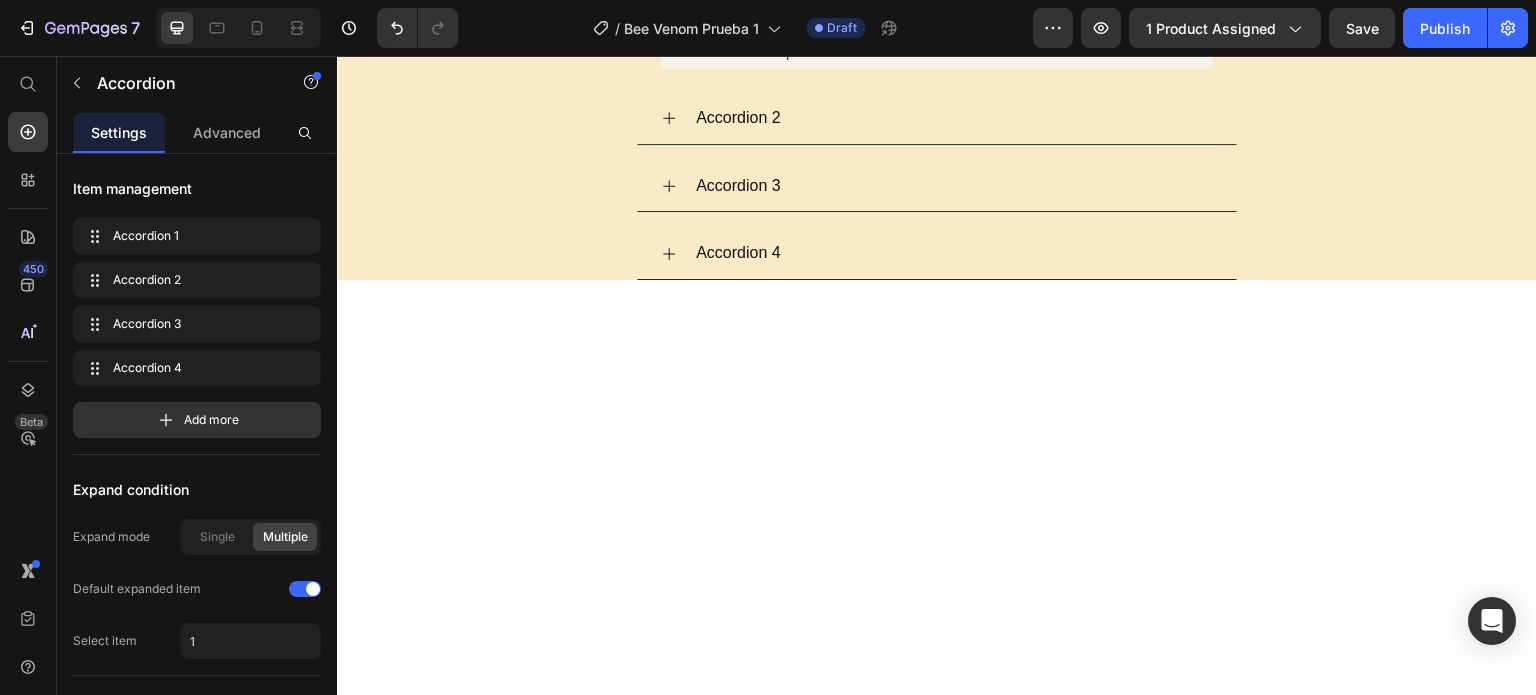 click at bounding box center [937, -206] 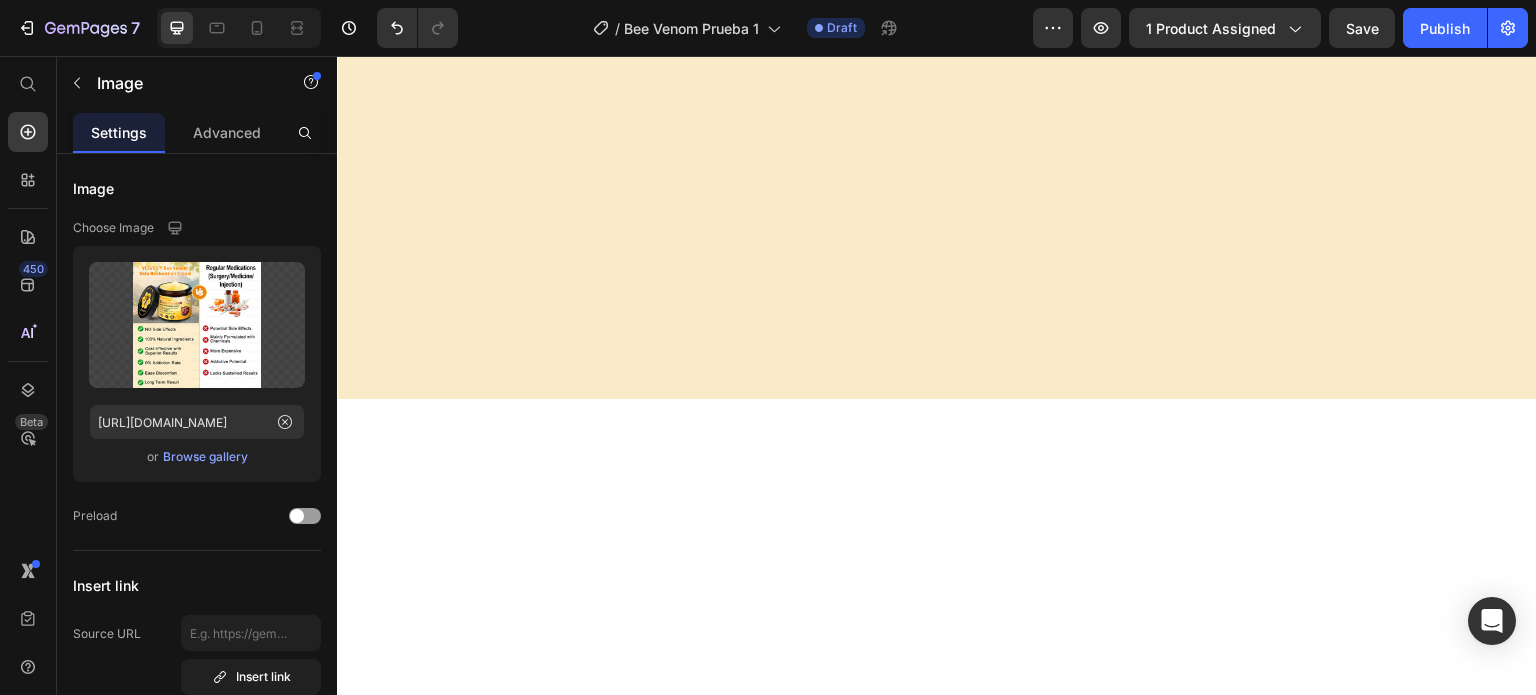 scroll, scrollTop: 6940, scrollLeft: 0, axis: vertical 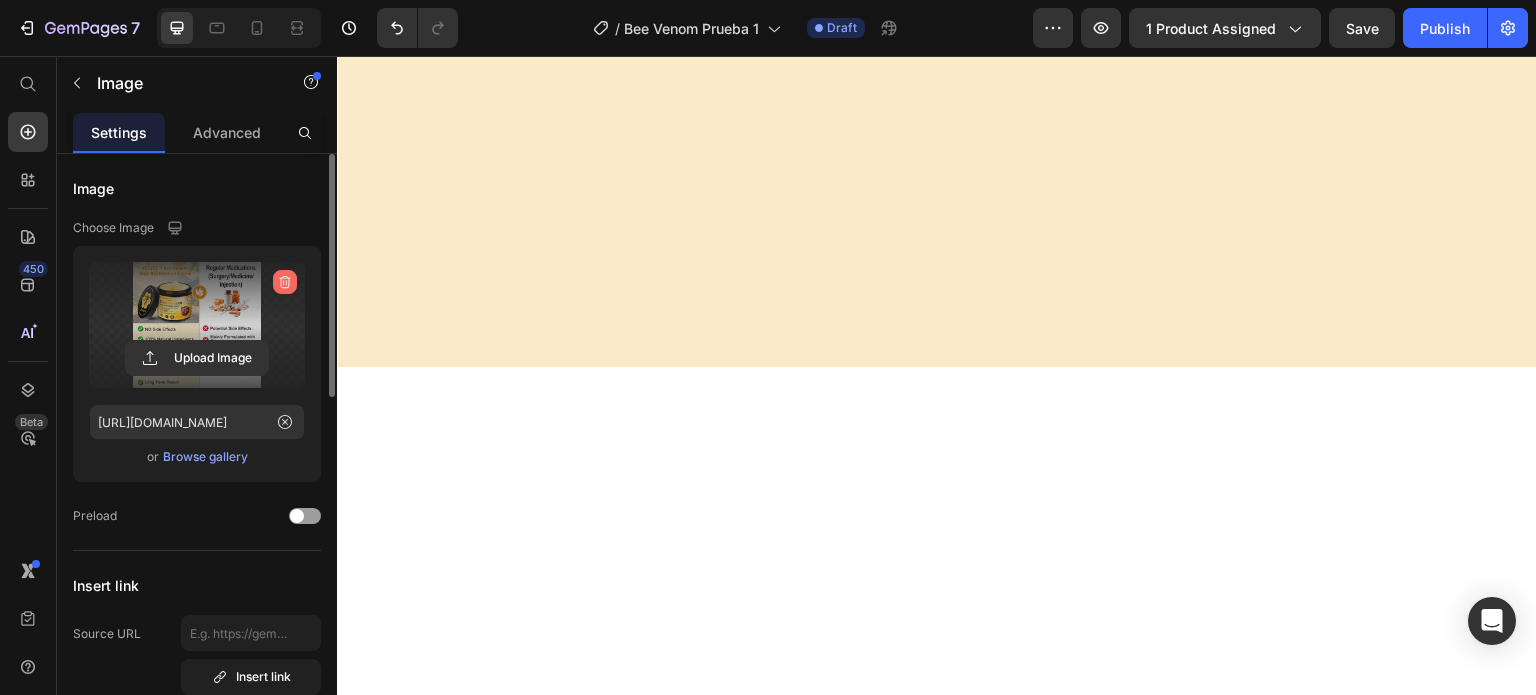 click at bounding box center (285, 282) 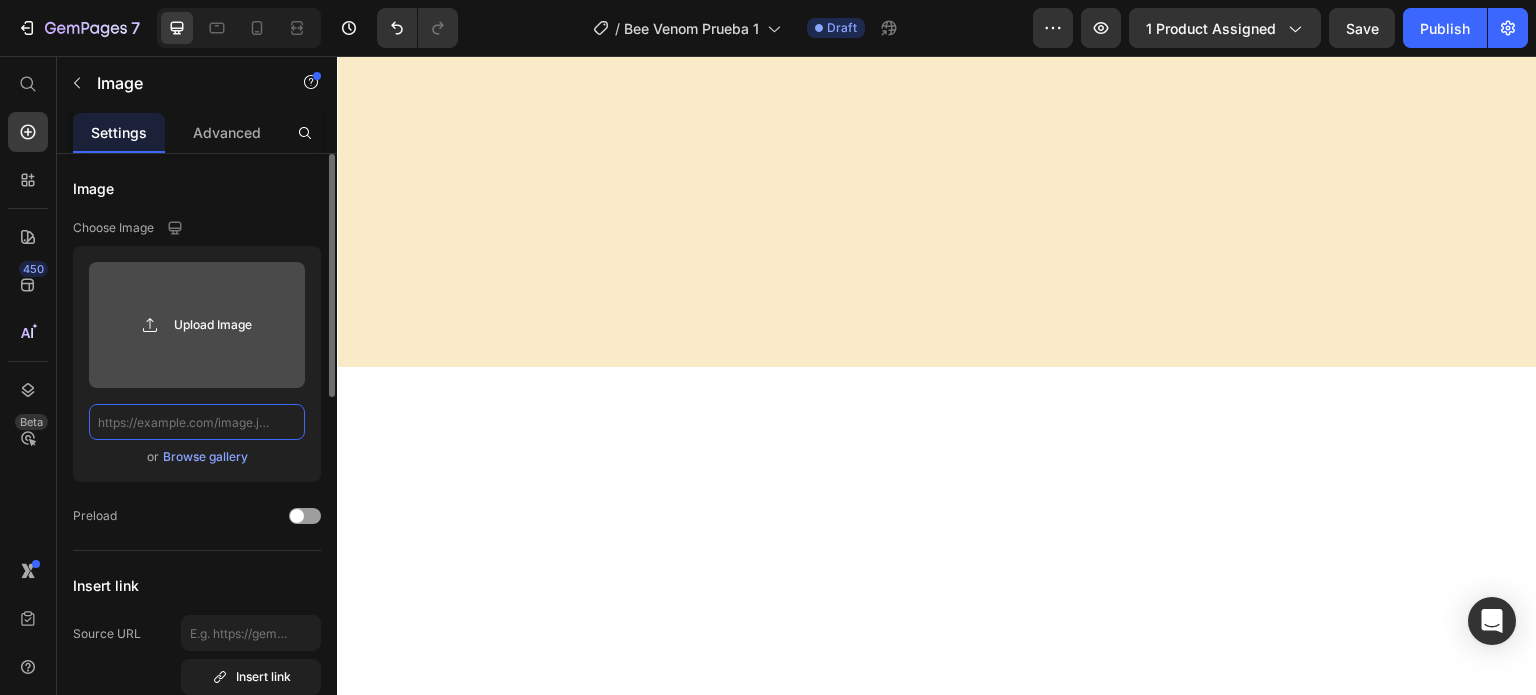 scroll, scrollTop: 0, scrollLeft: 0, axis: both 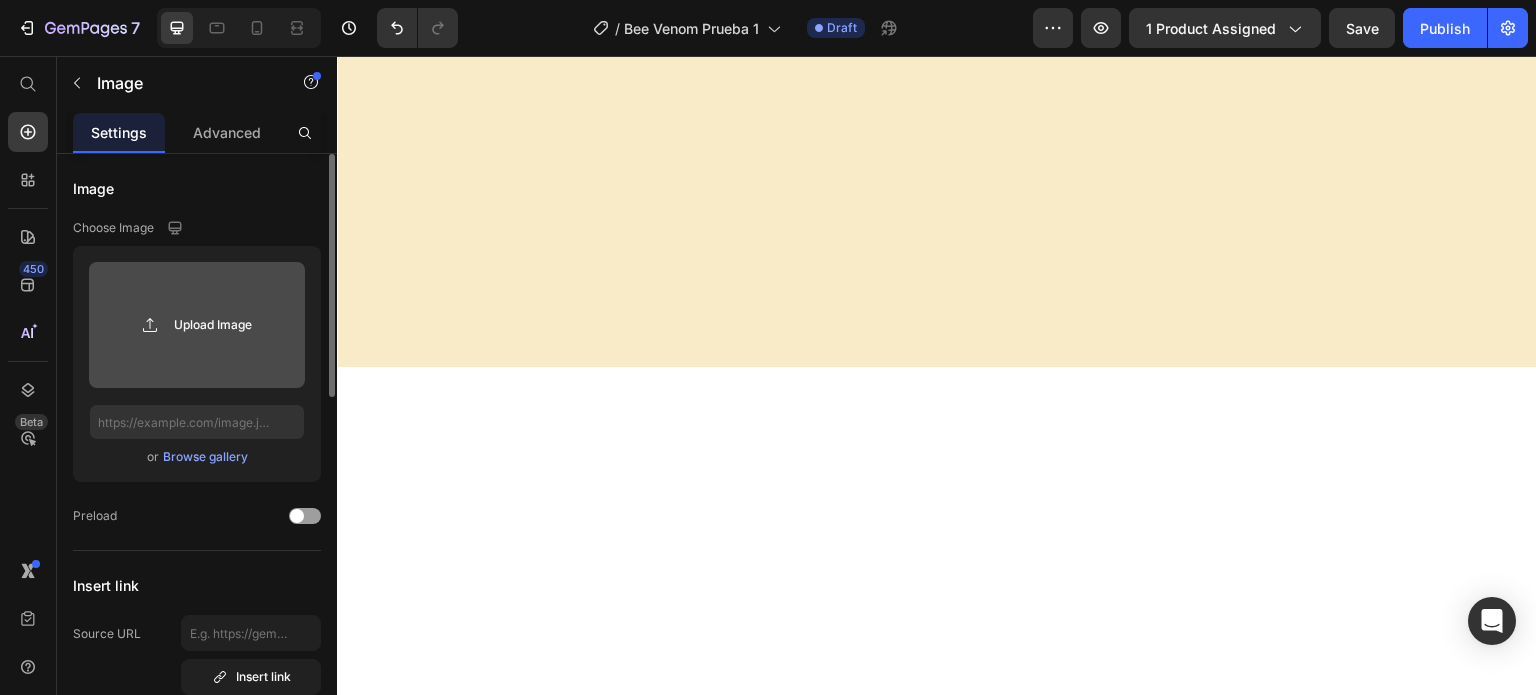 click 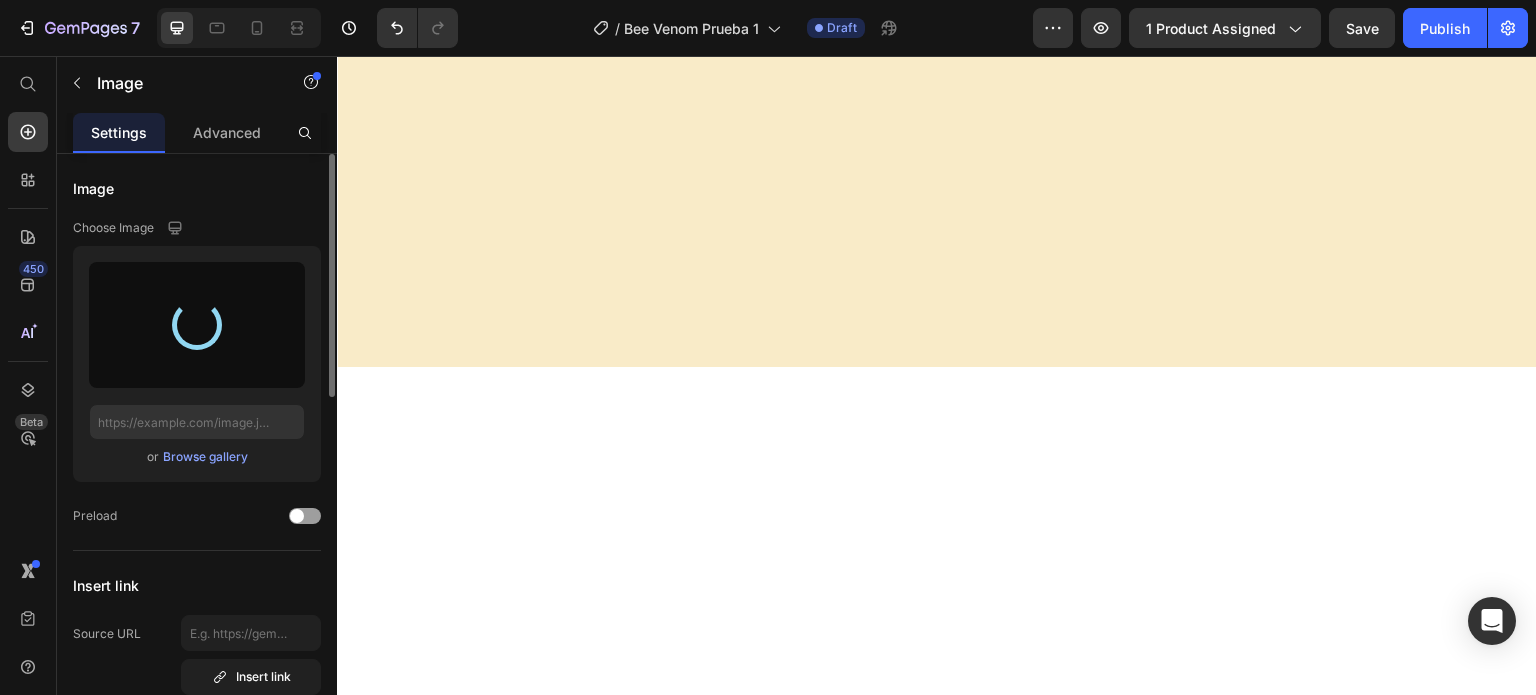 type on "[URL][DOMAIN_NAME]" 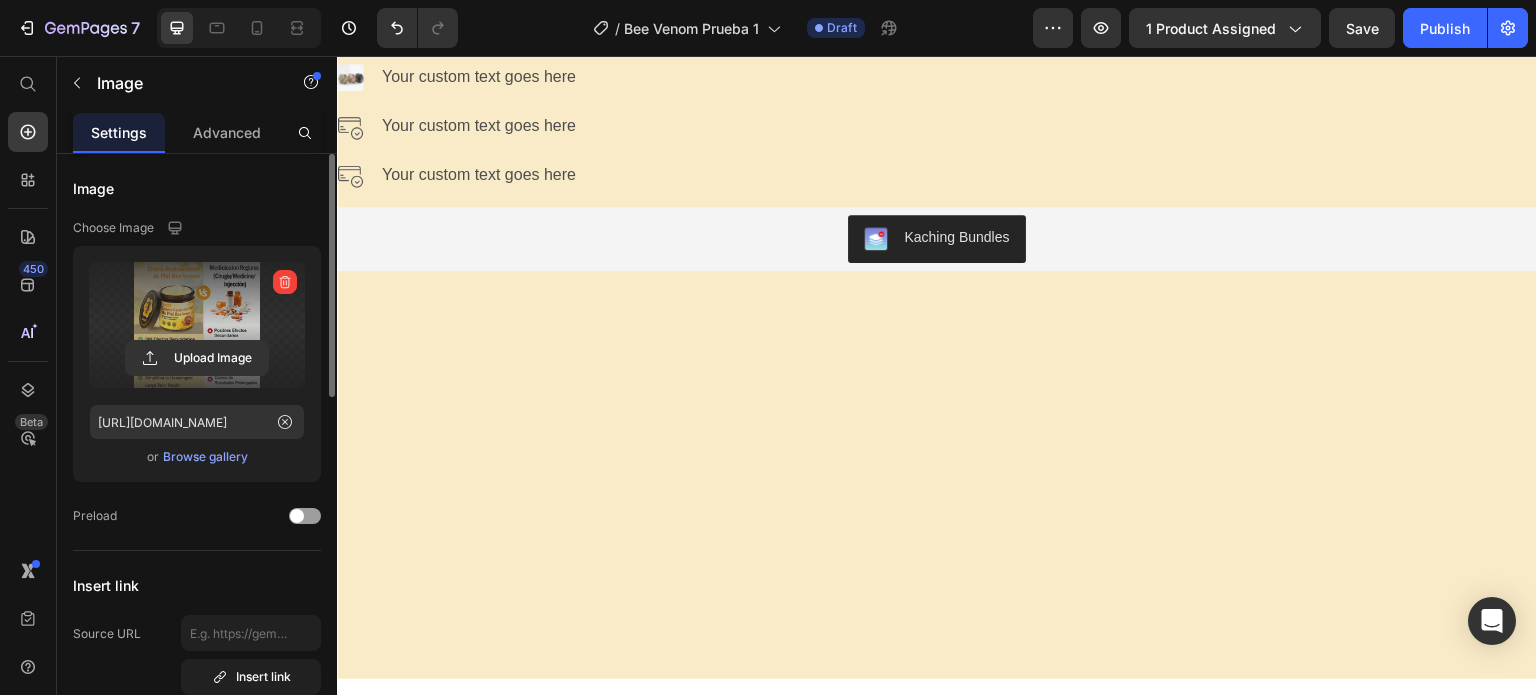 scroll, scrollTop: 2736, scrollLeft: 0, axis: vertical 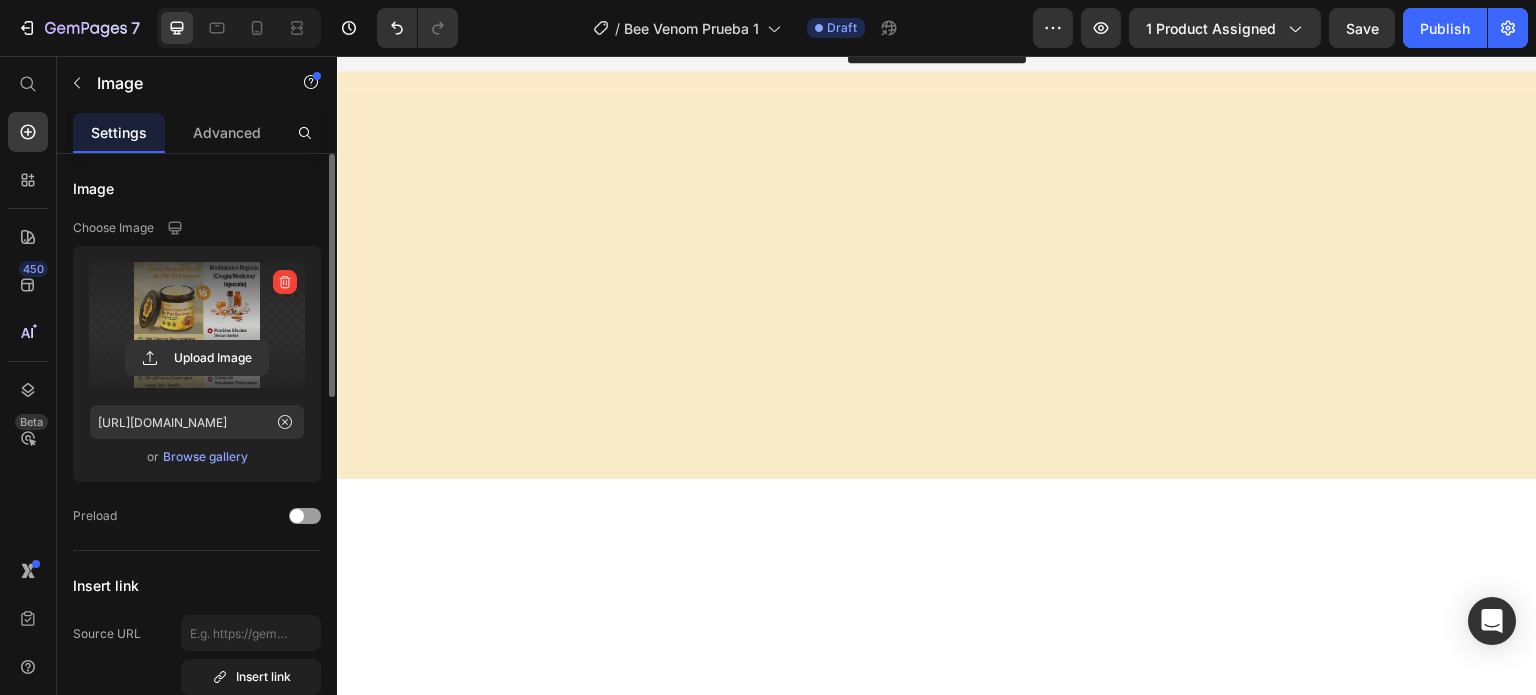click at bounding box center (953, -596) 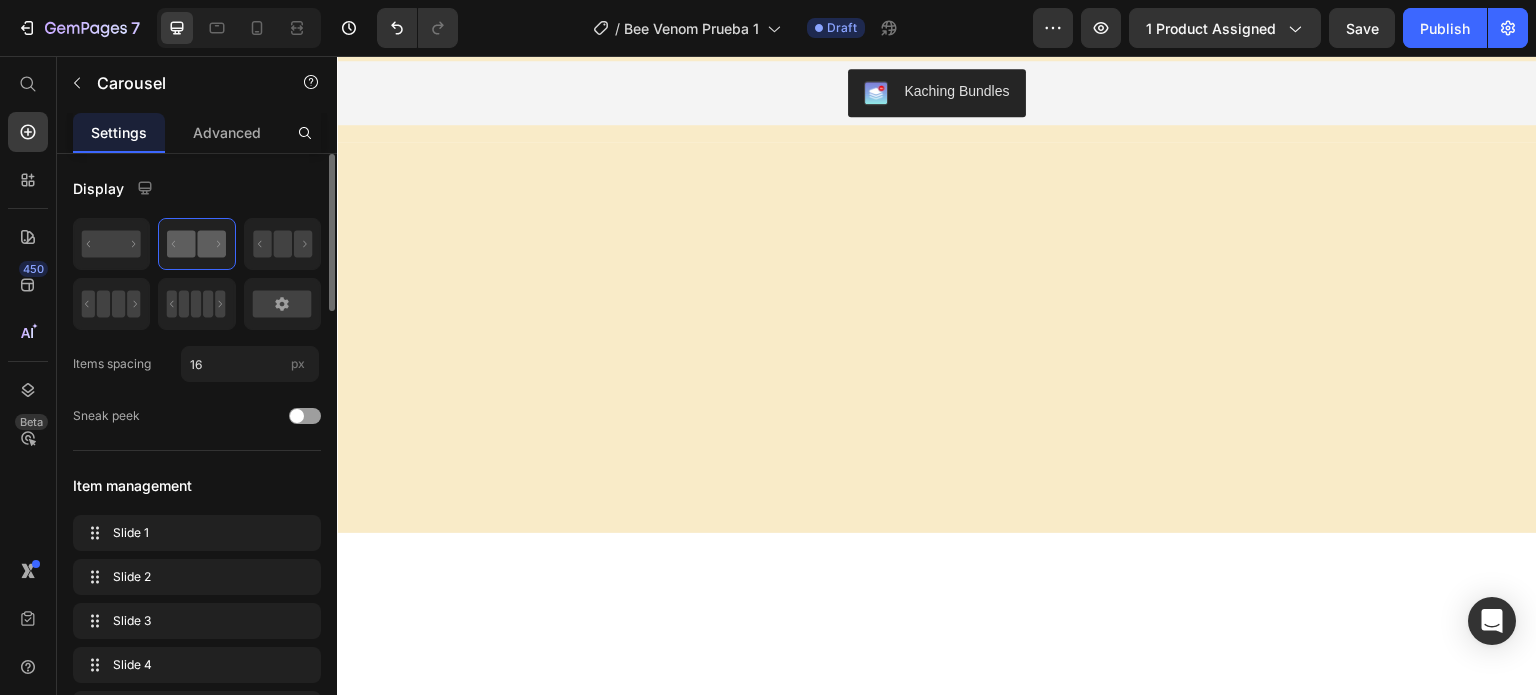 scroll, scrollTop: 2636, scrollLeft: 0, axis: vertical 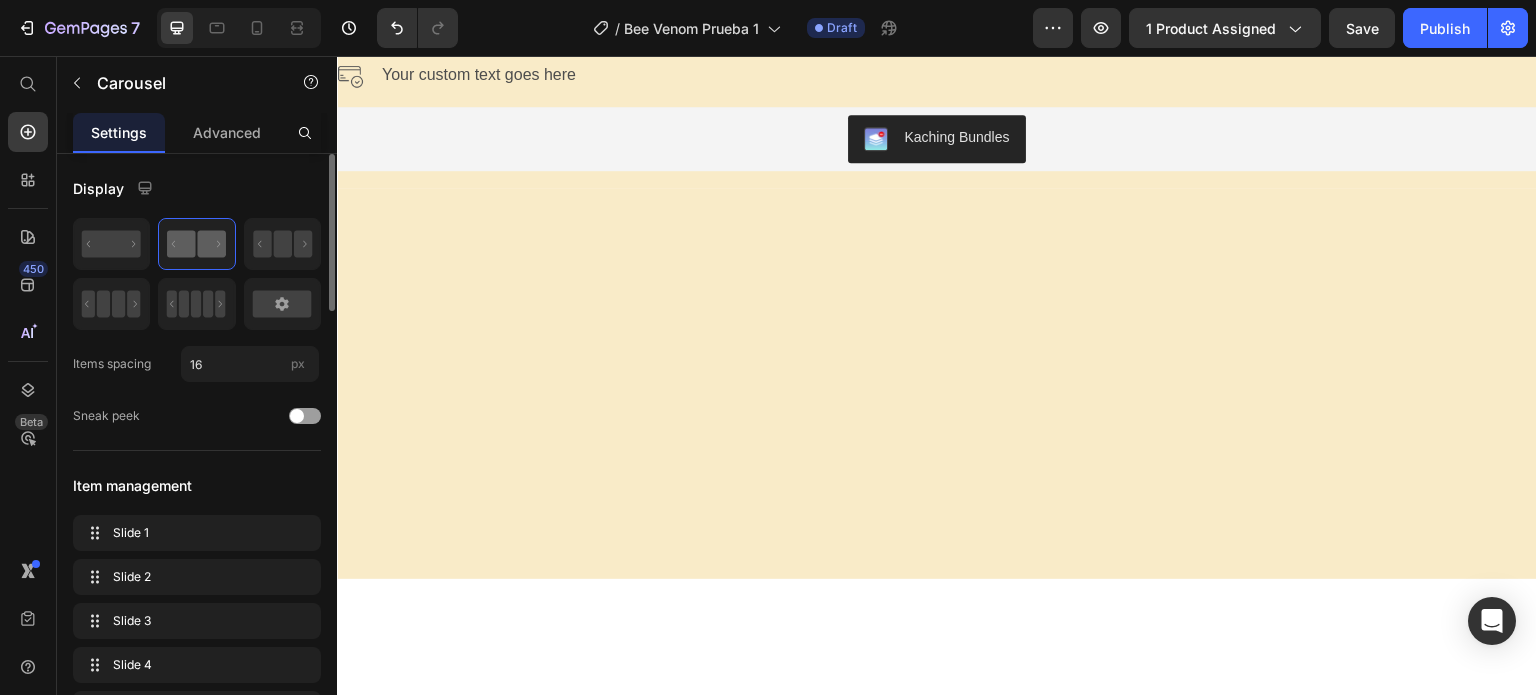 click at bounding box center (973, -496) 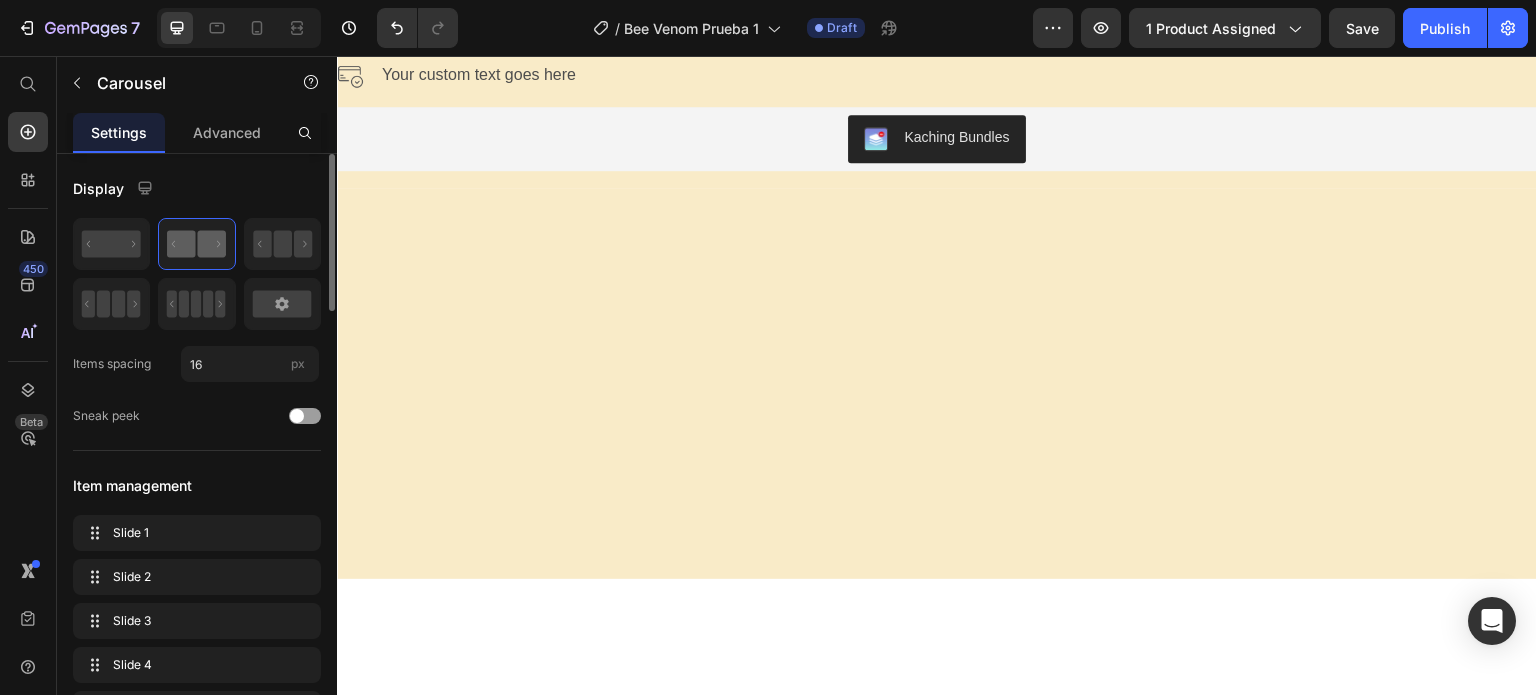 click at bounding box center [663, -474] 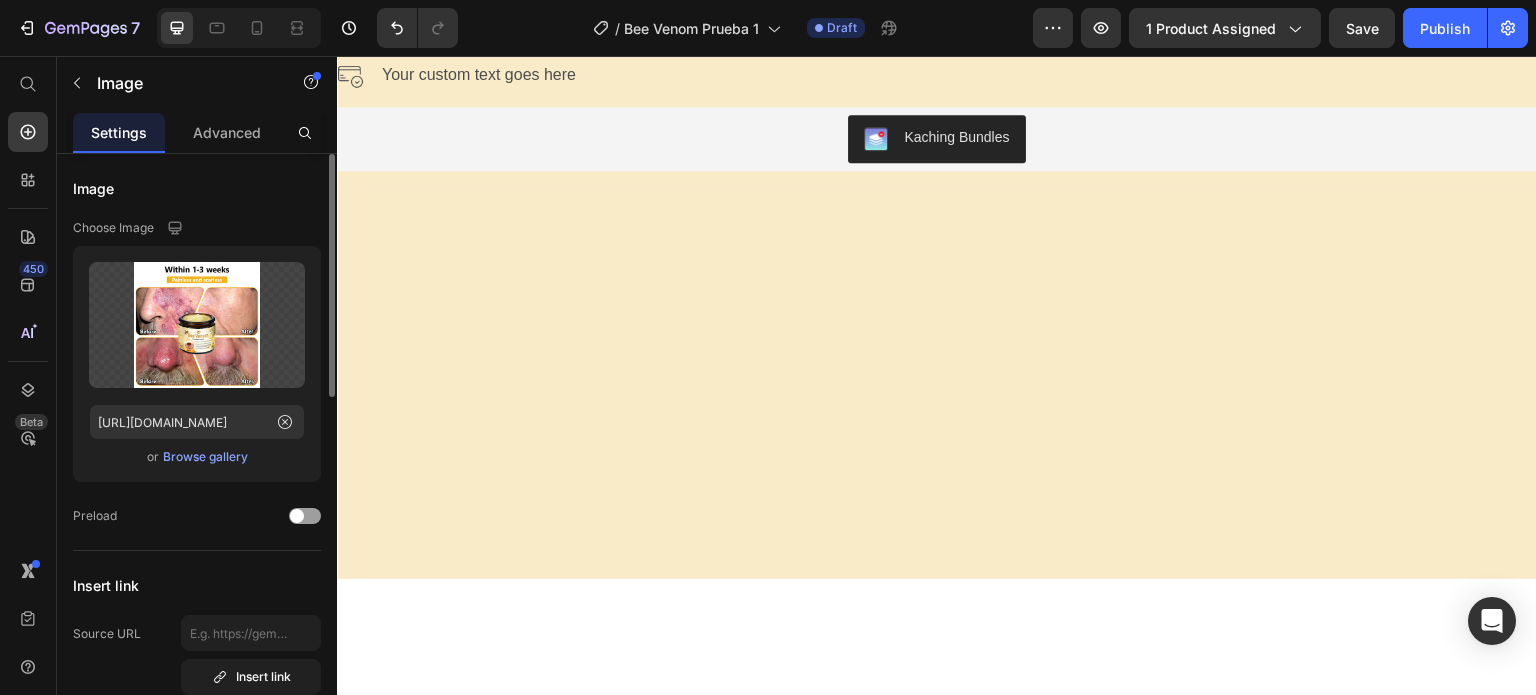 click at bounding box center [933, -496] 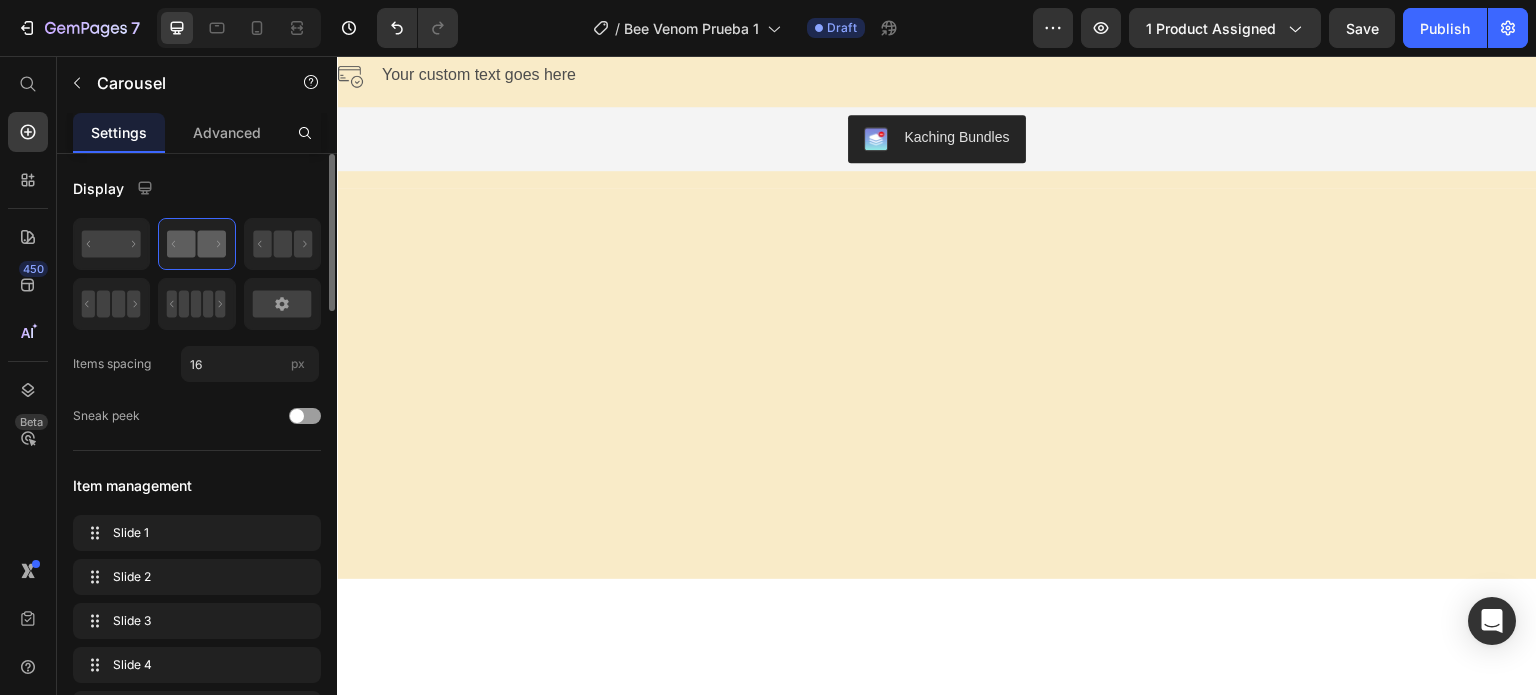 click at bounding box center [933, -496] 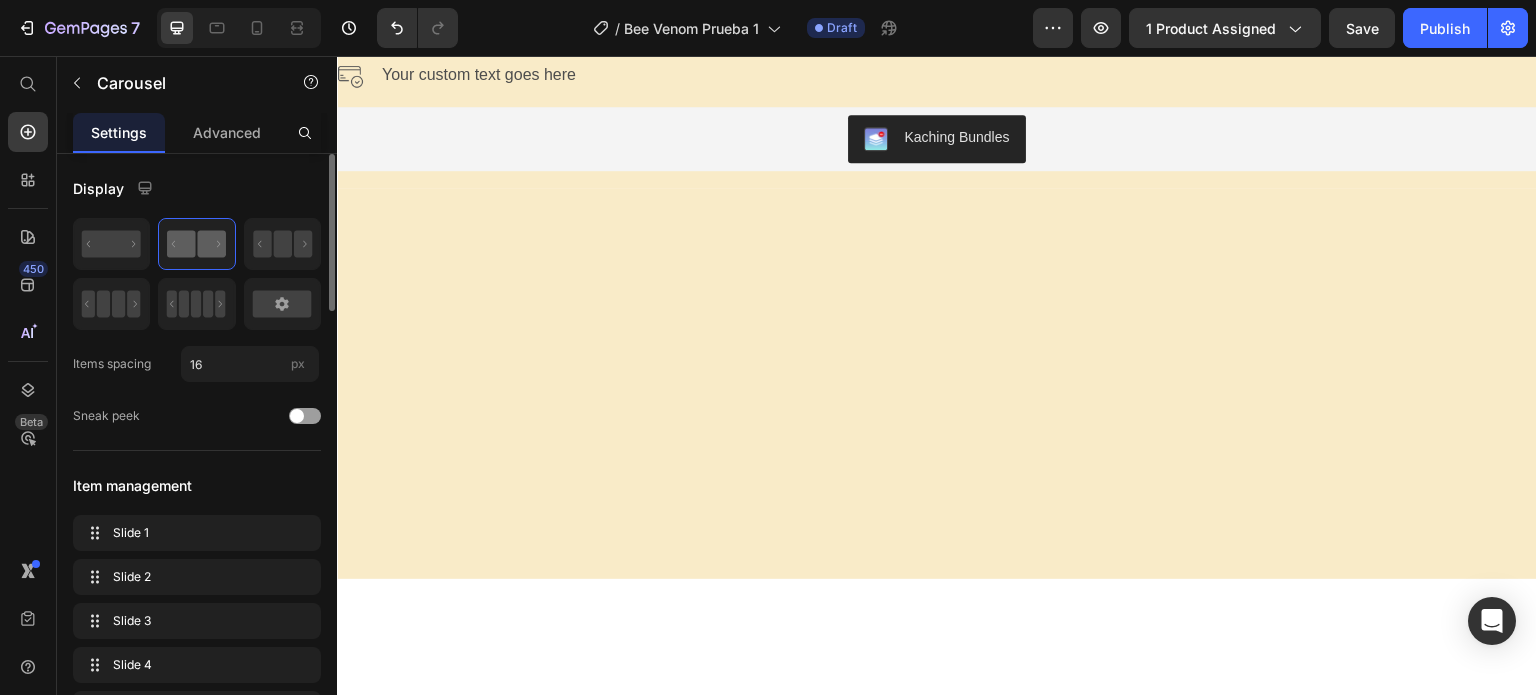 click at bounding box center (953, -496) 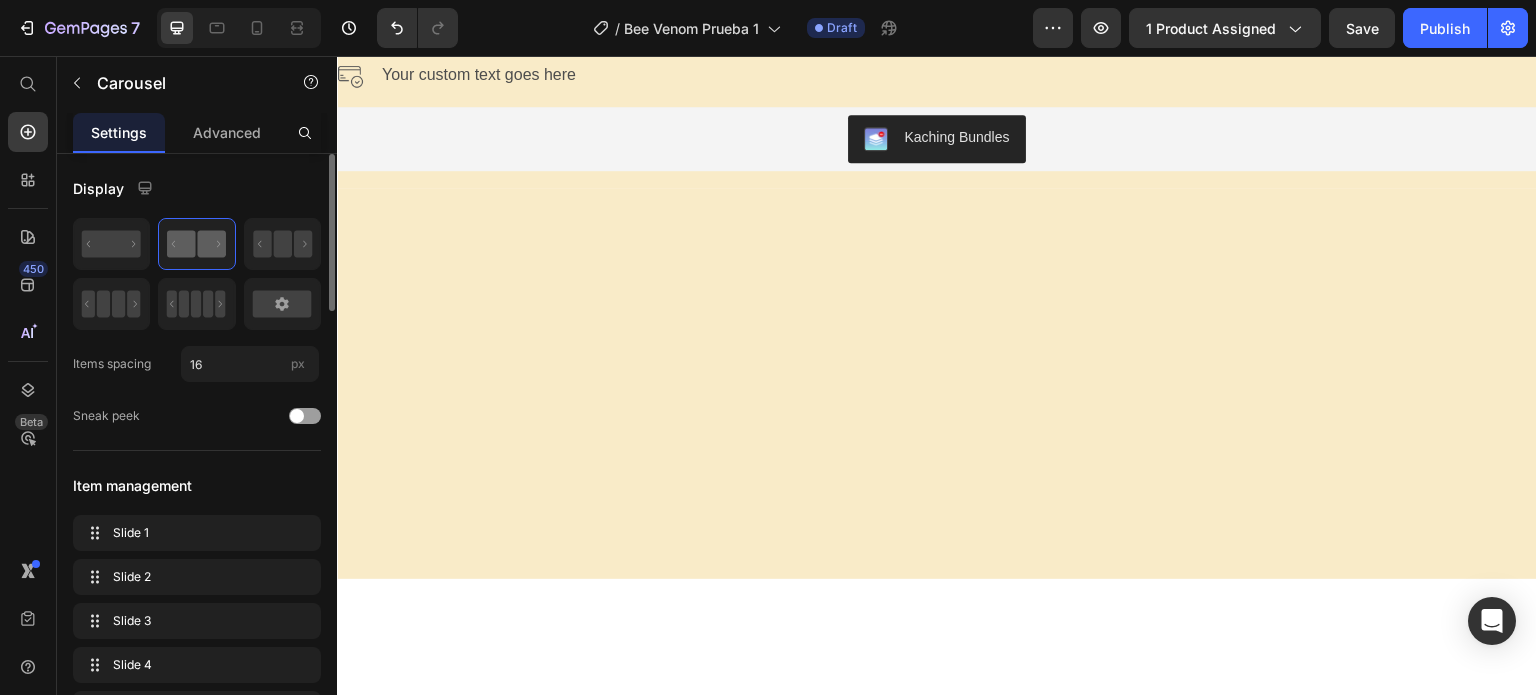 click at bounding box center [973, -496] 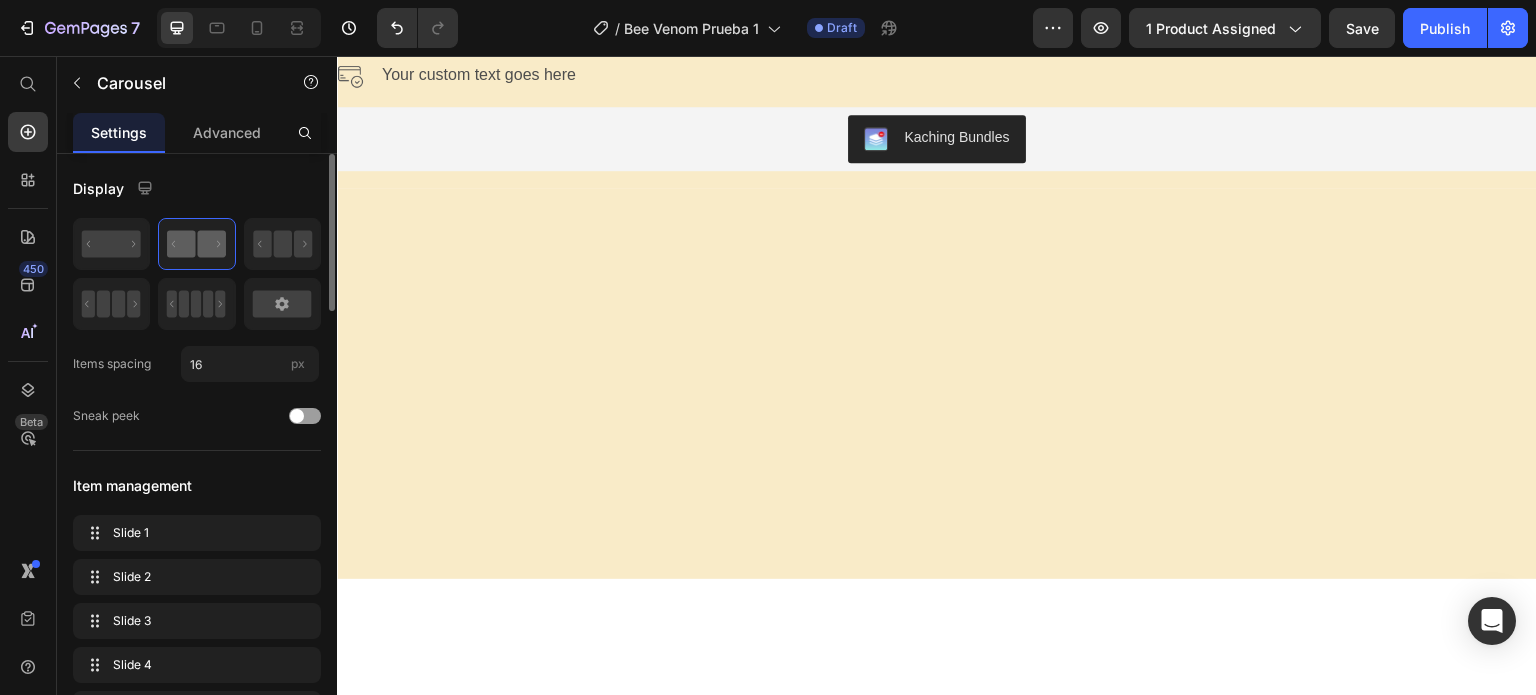 click at bounding box center (953, -496) 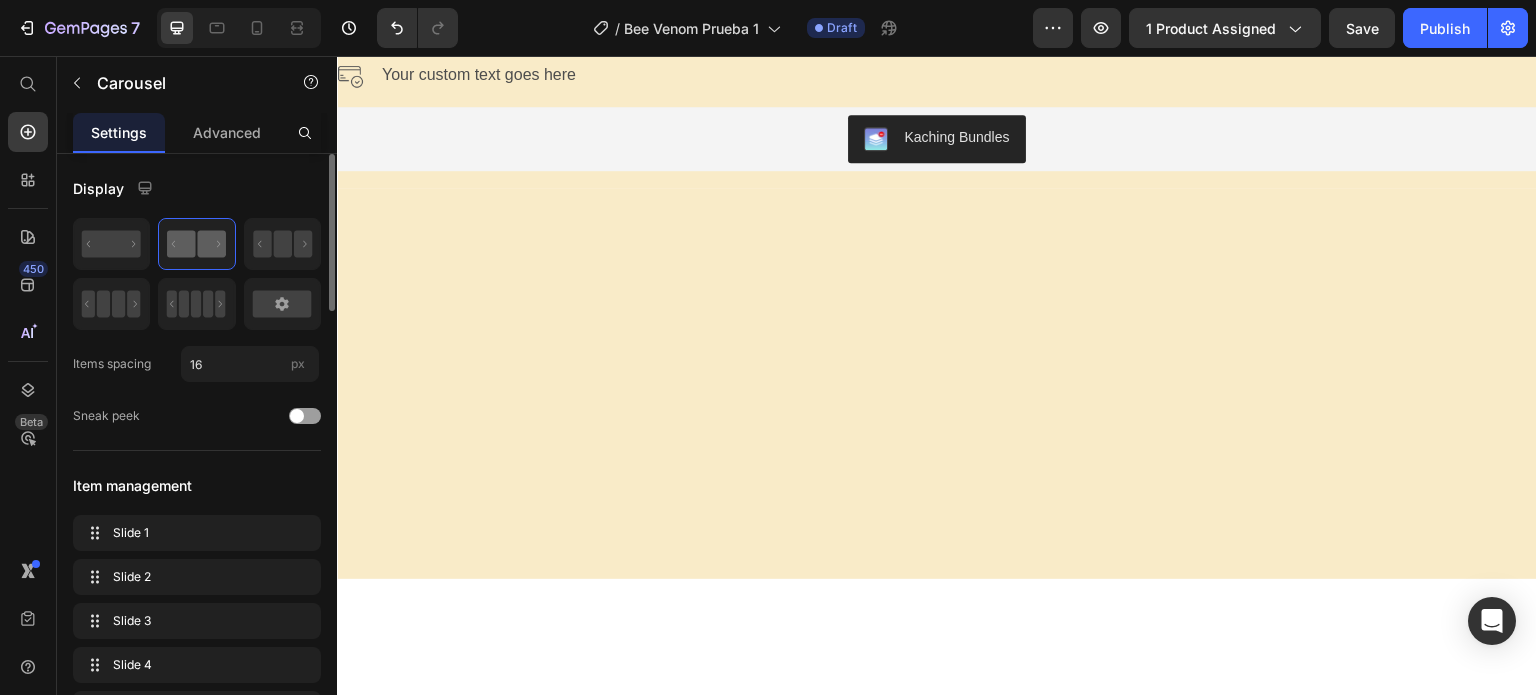 click at bounding box center [953, -496] 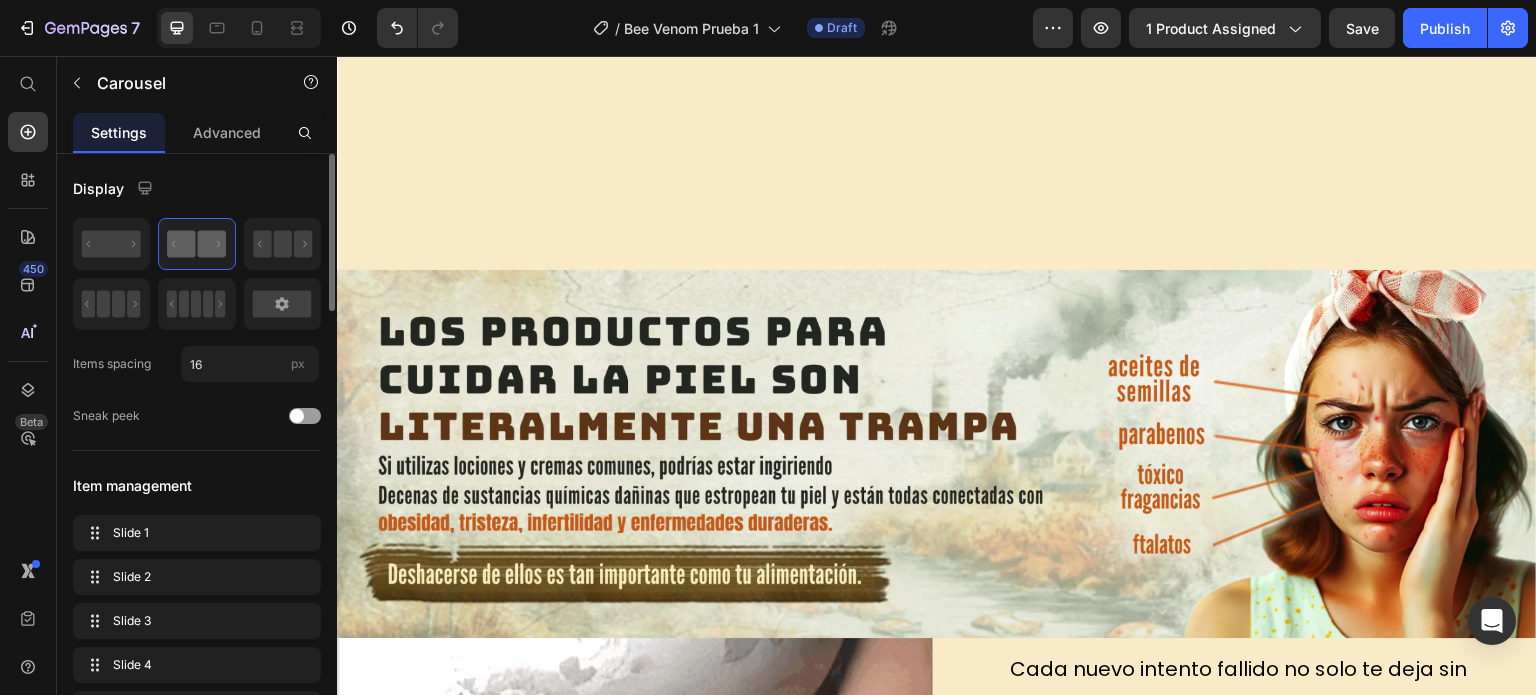 scroll, scrollTop: 0, scrollLeft: 0, axis: both 